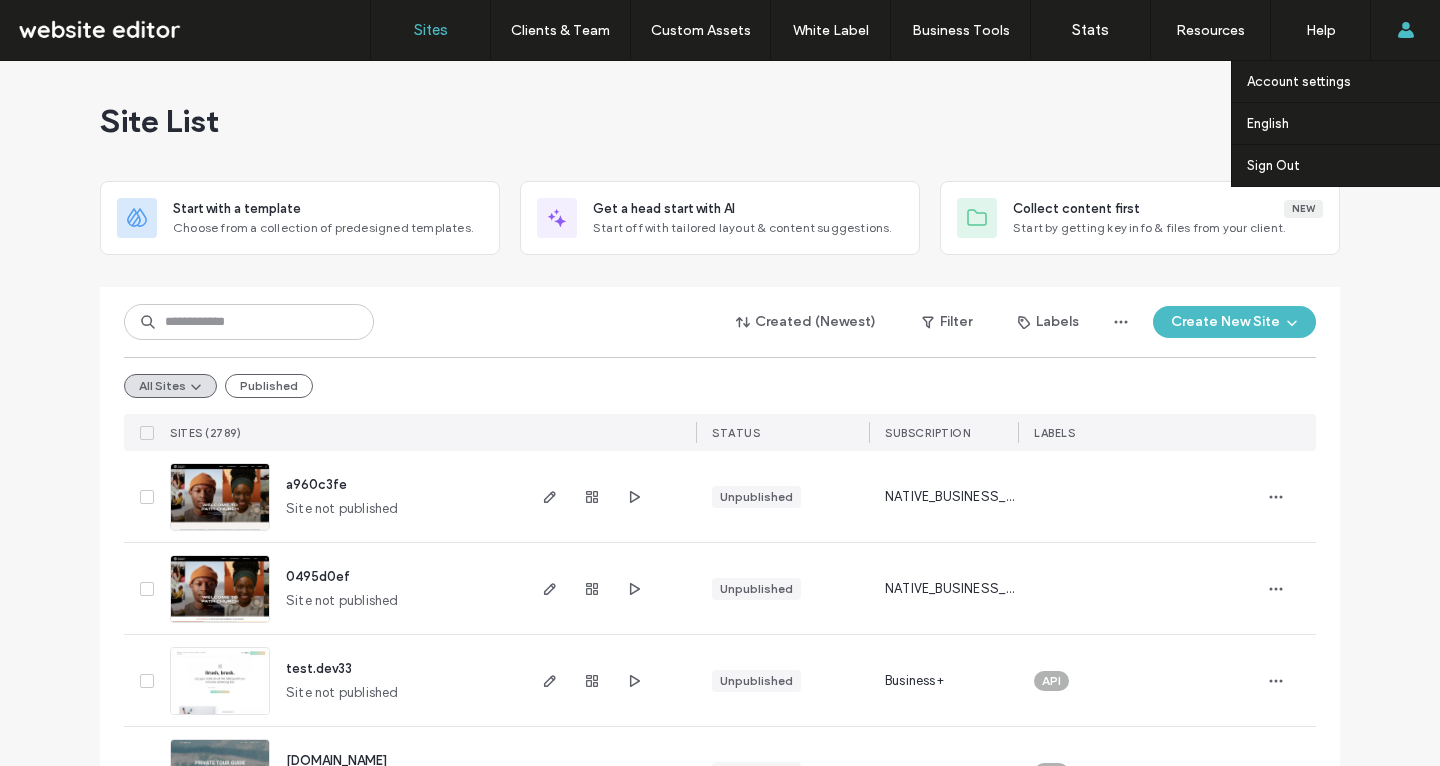 scroll, scrollTop: 0, scrollLeft: 0, axis: both 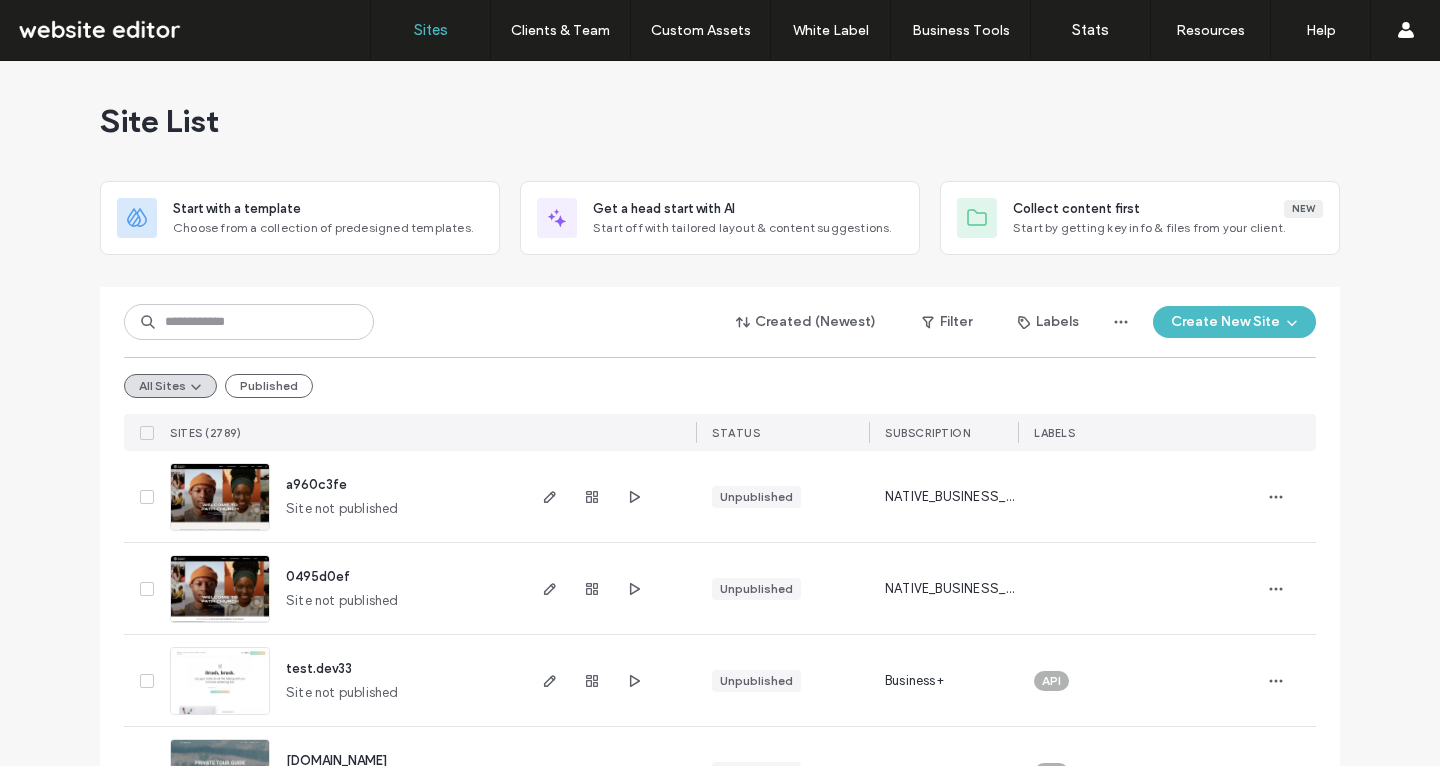 click on "Created (Newest) Filter Labels Create New Site" at bounding box center (720, 322) 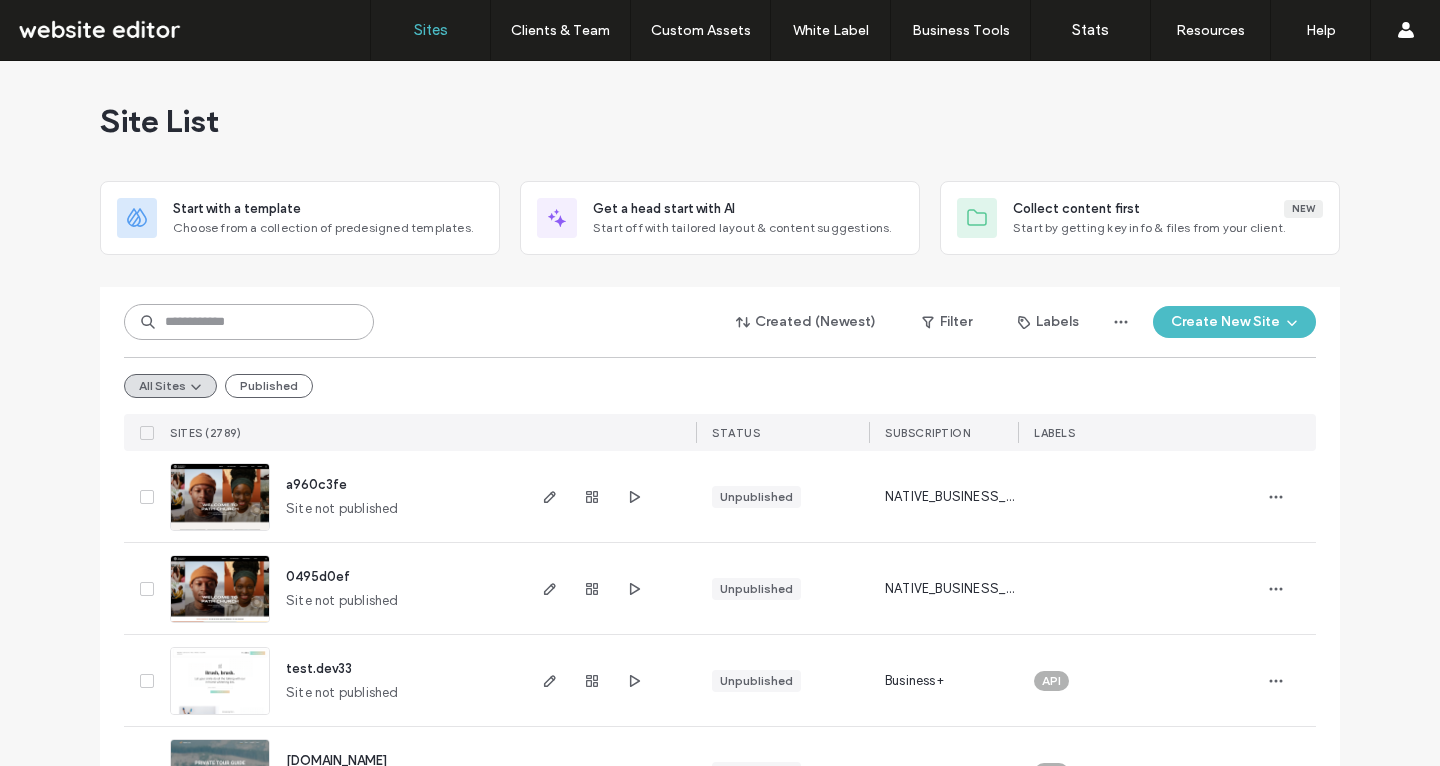 click at bounding box center (249, 322) 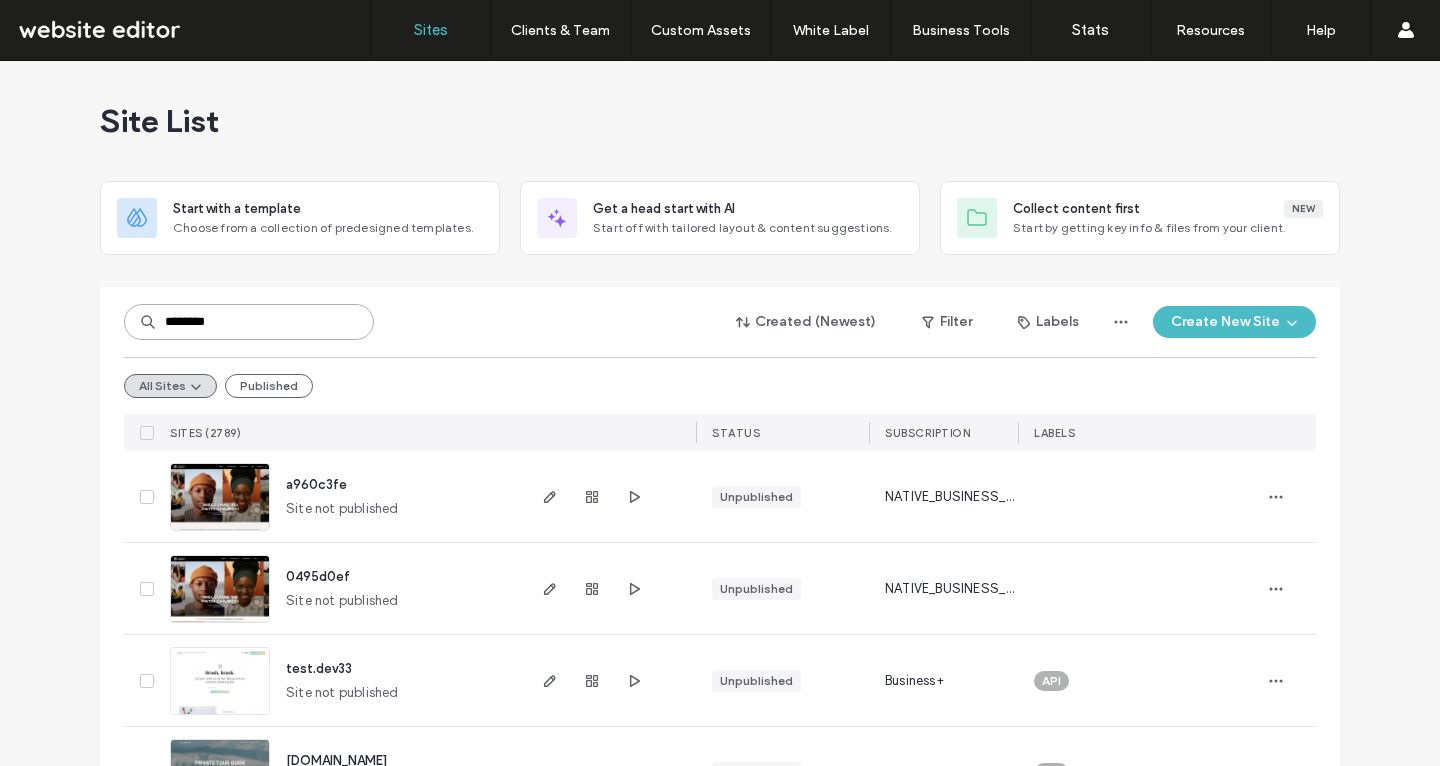 type on "********" 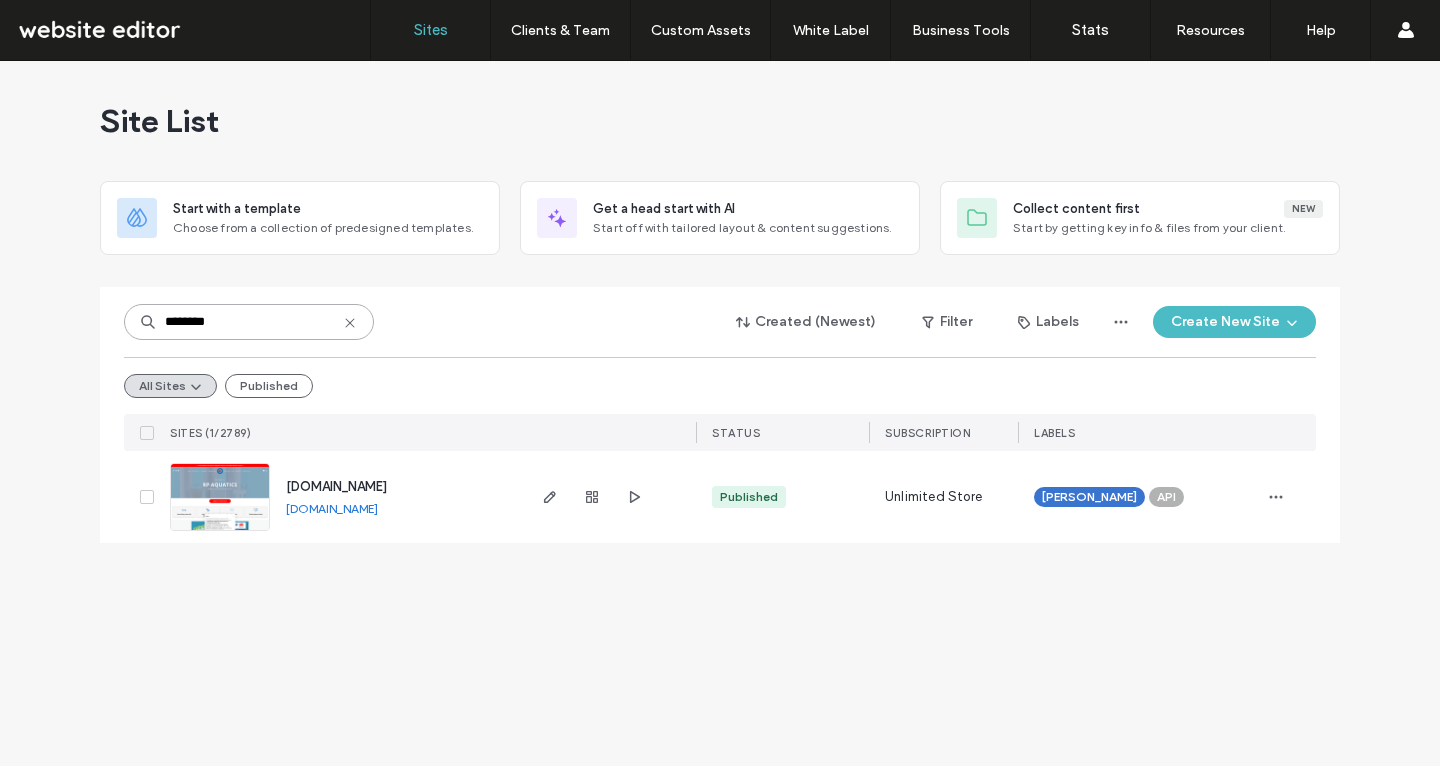 scroll, scrollTop: 0, scrollLeft: 0, axis: both 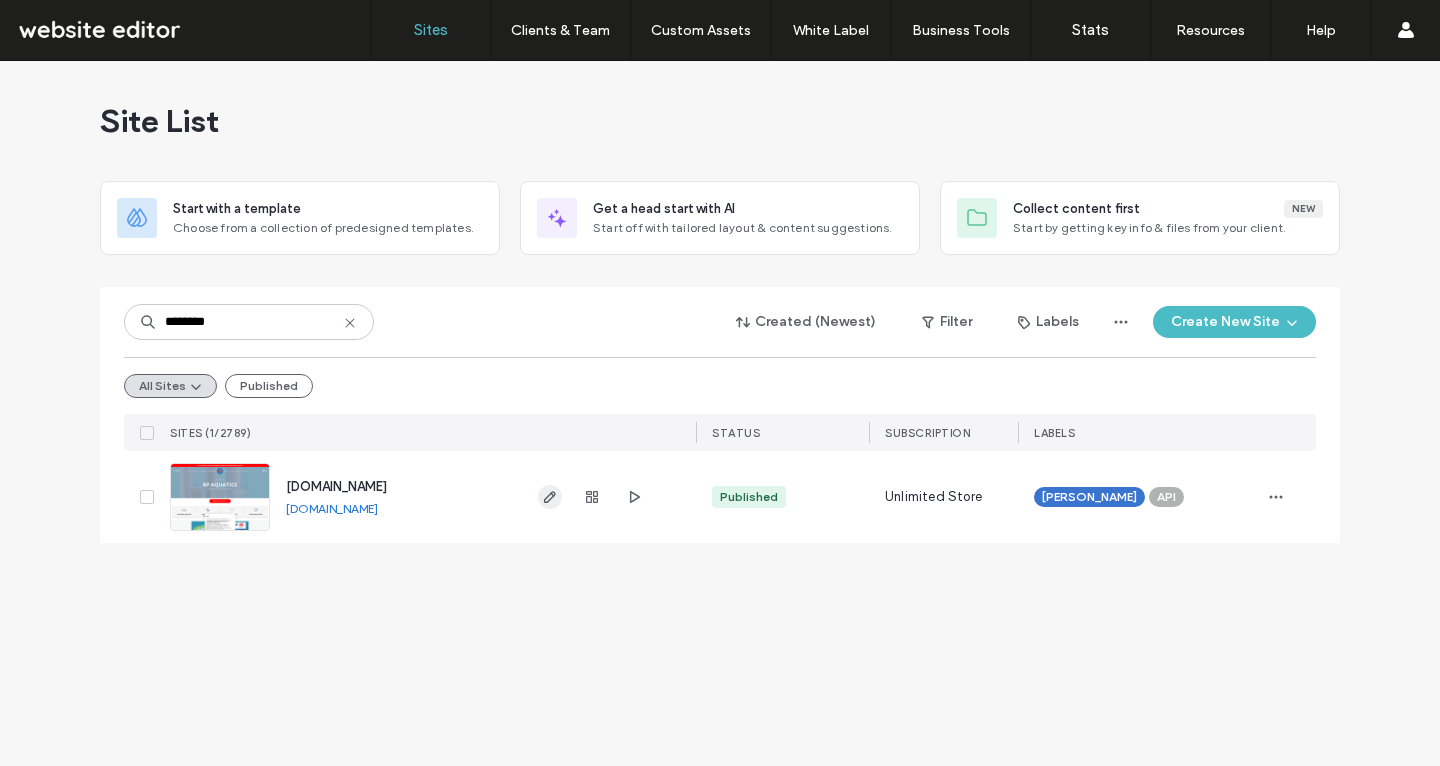 click 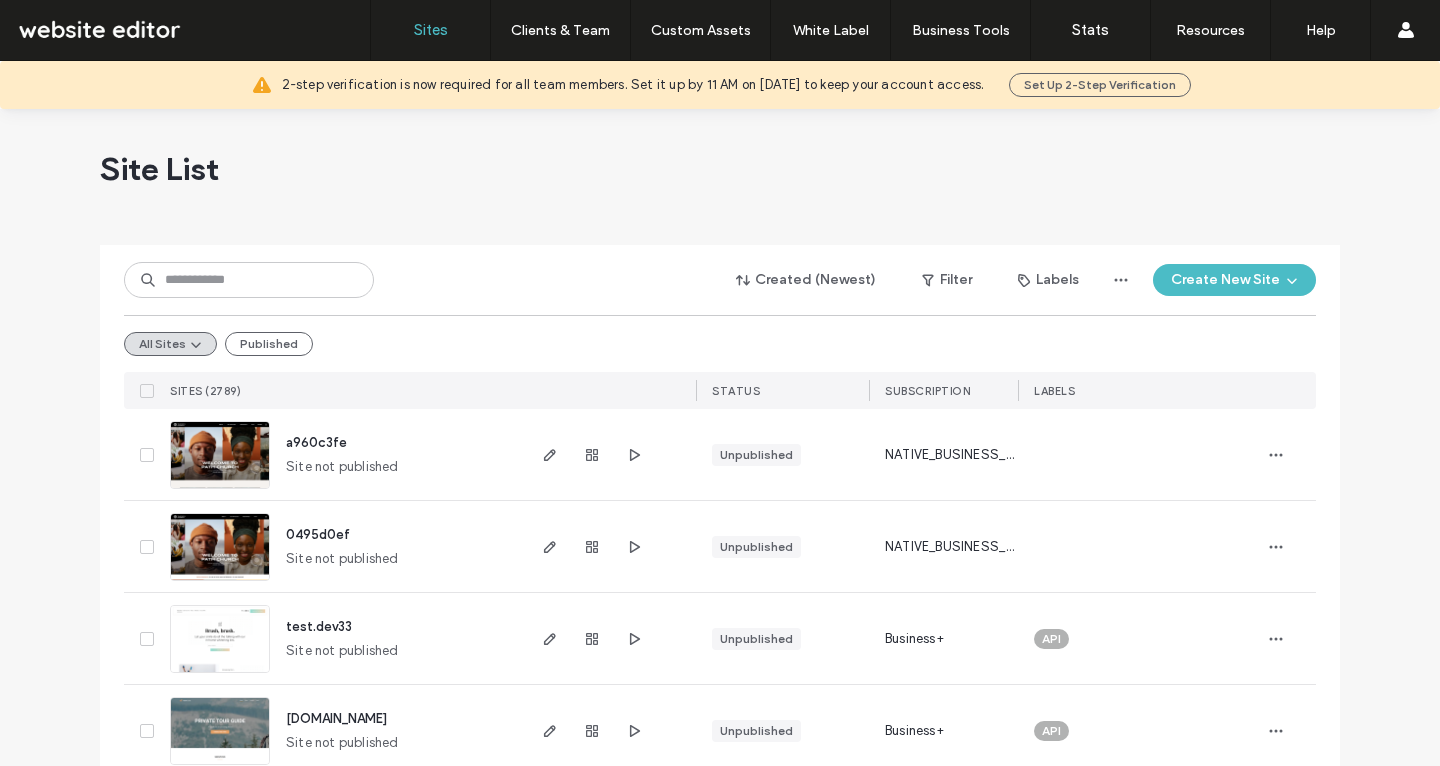 scroll, scrollTop: 0, scrollLeft: 0, axis: both 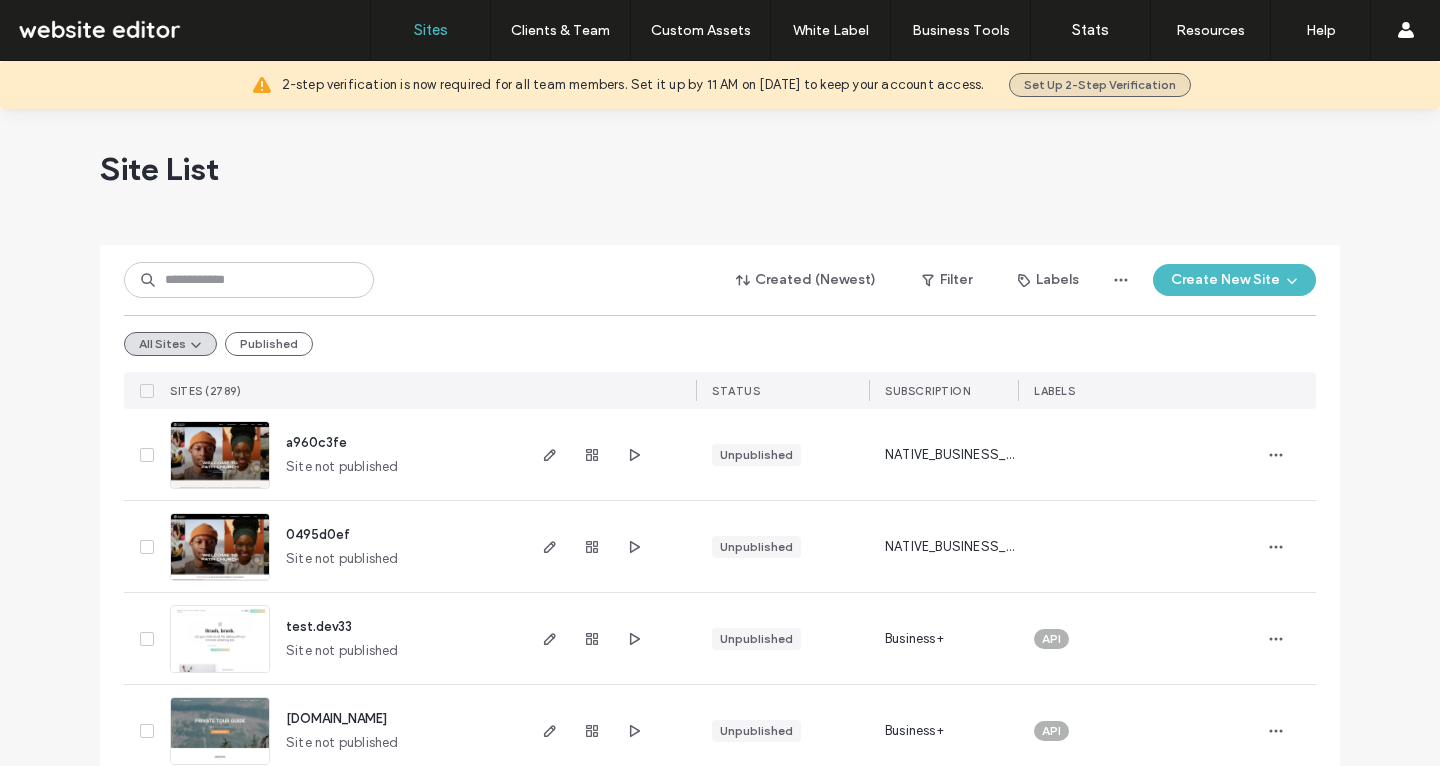 click on "Set Up 2-Step Verification" at bounding box center [1100, 85] 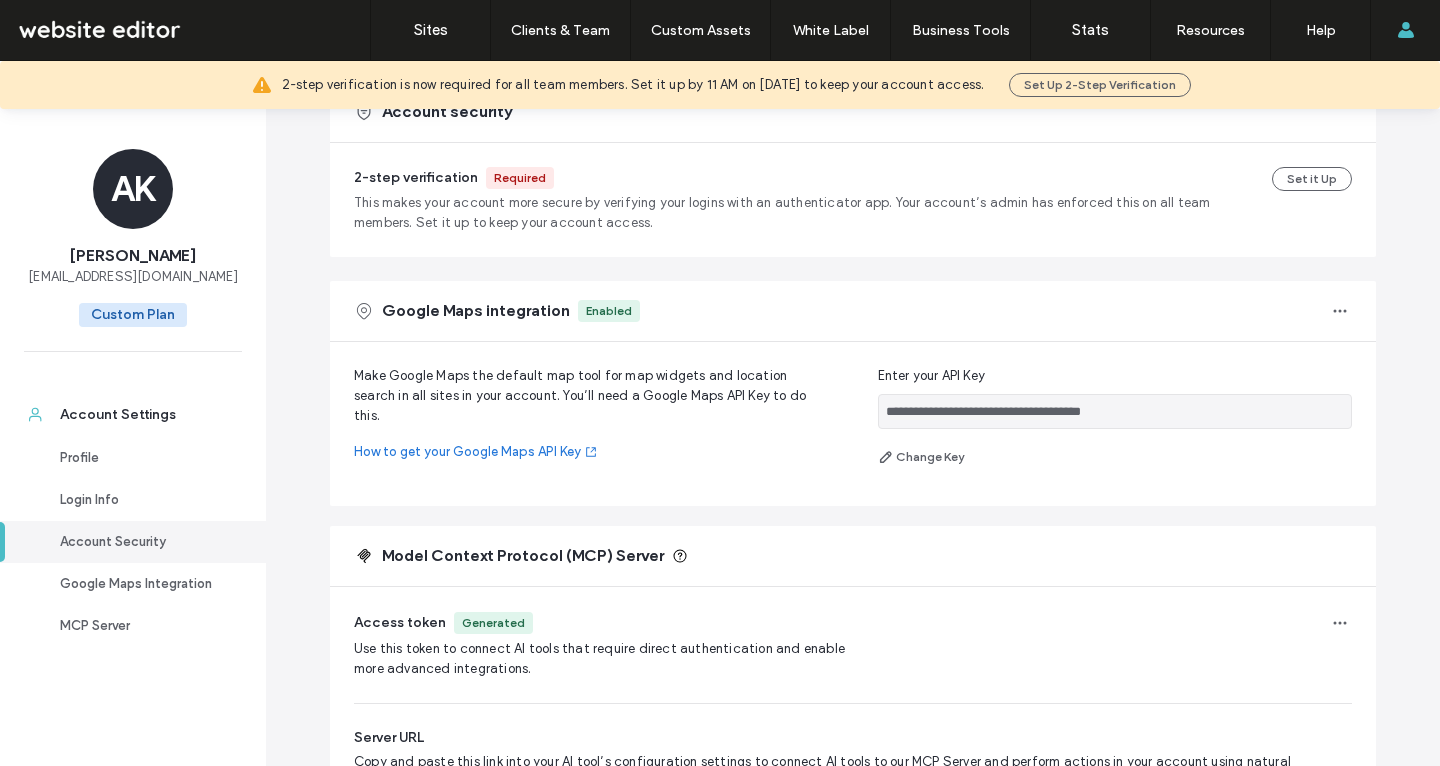 scroll, scrollTop: 494, scrollLeft: 0, axis: vertical 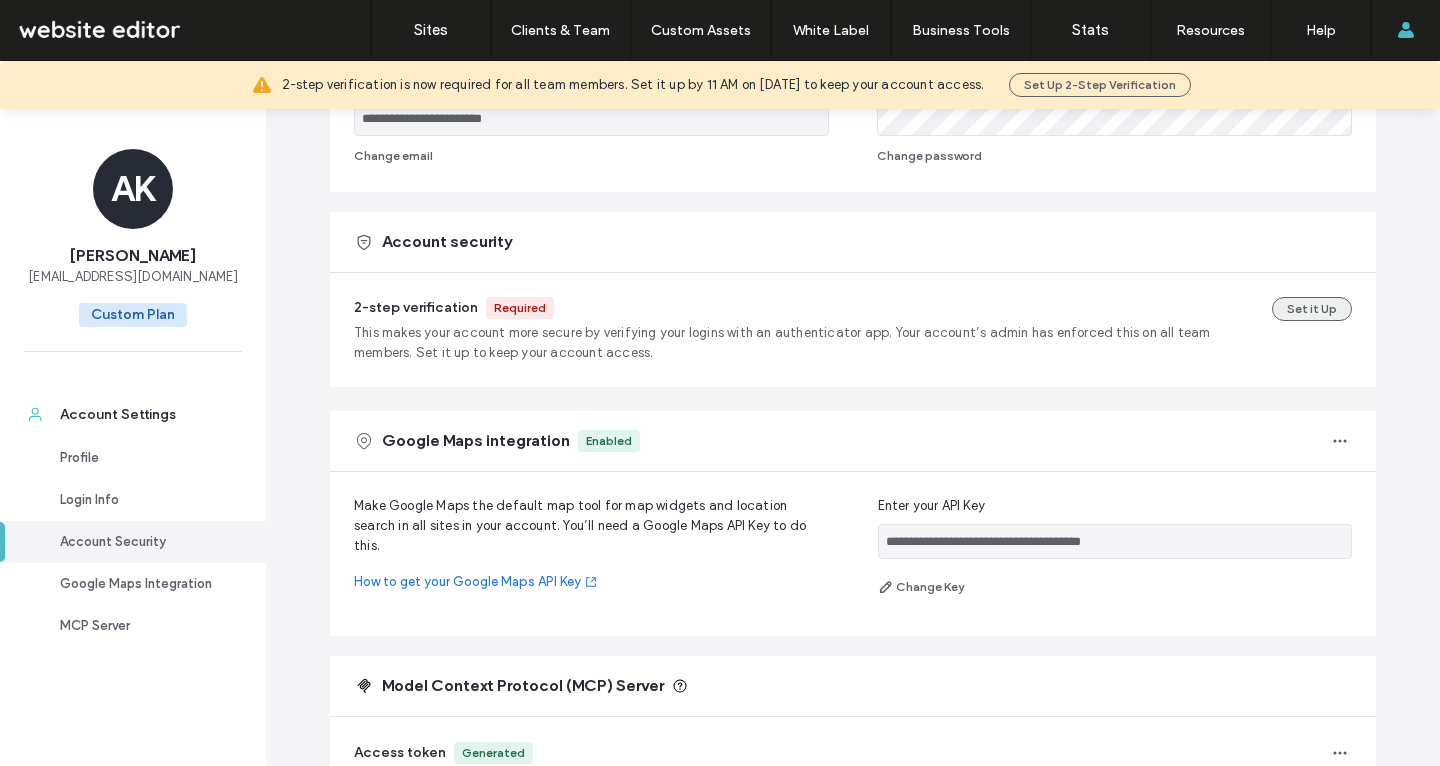 click on "Set it Up" at bounding box center [1312, 309] 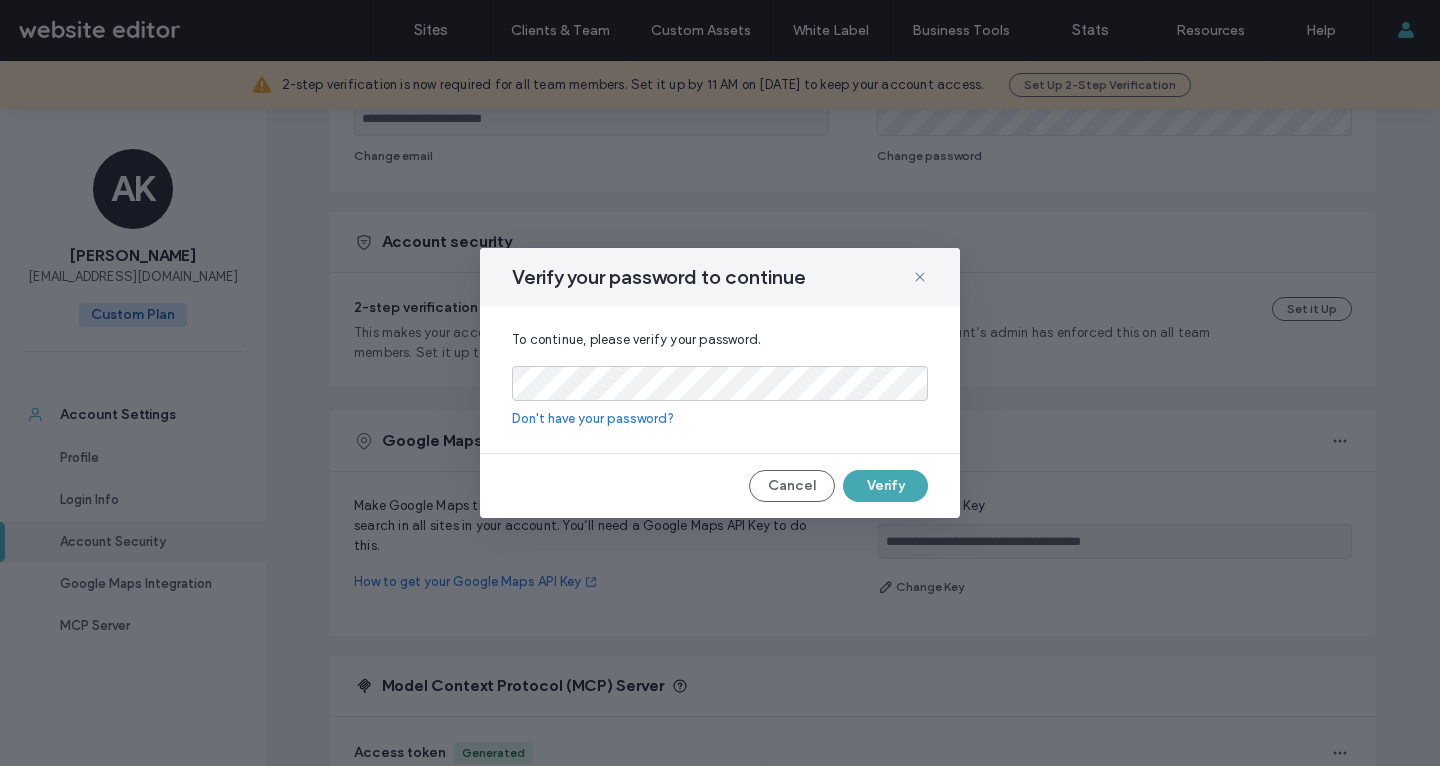 click on "Verify" at bounding box center (885, 486) 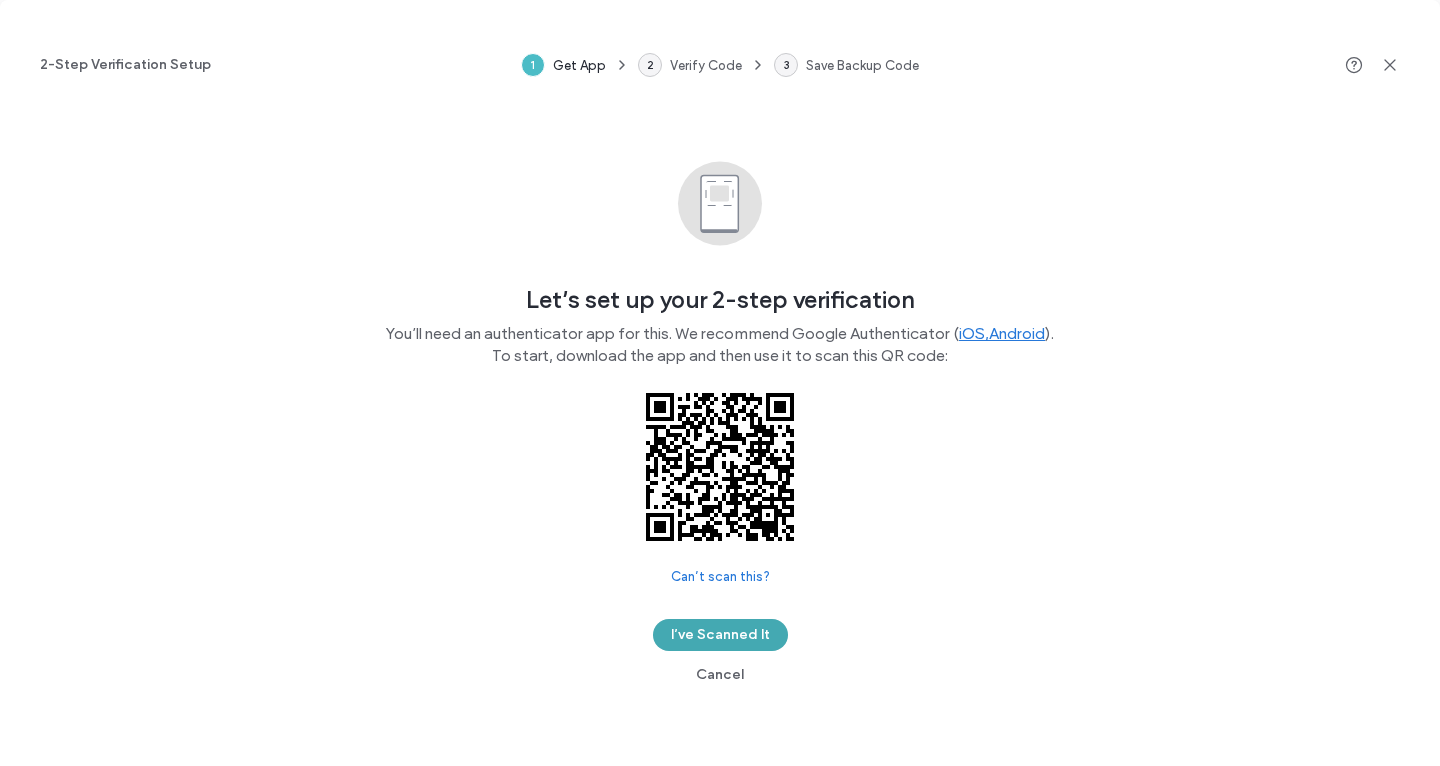 click on "I’ve Scanned It" at bounding box center (720, 635) 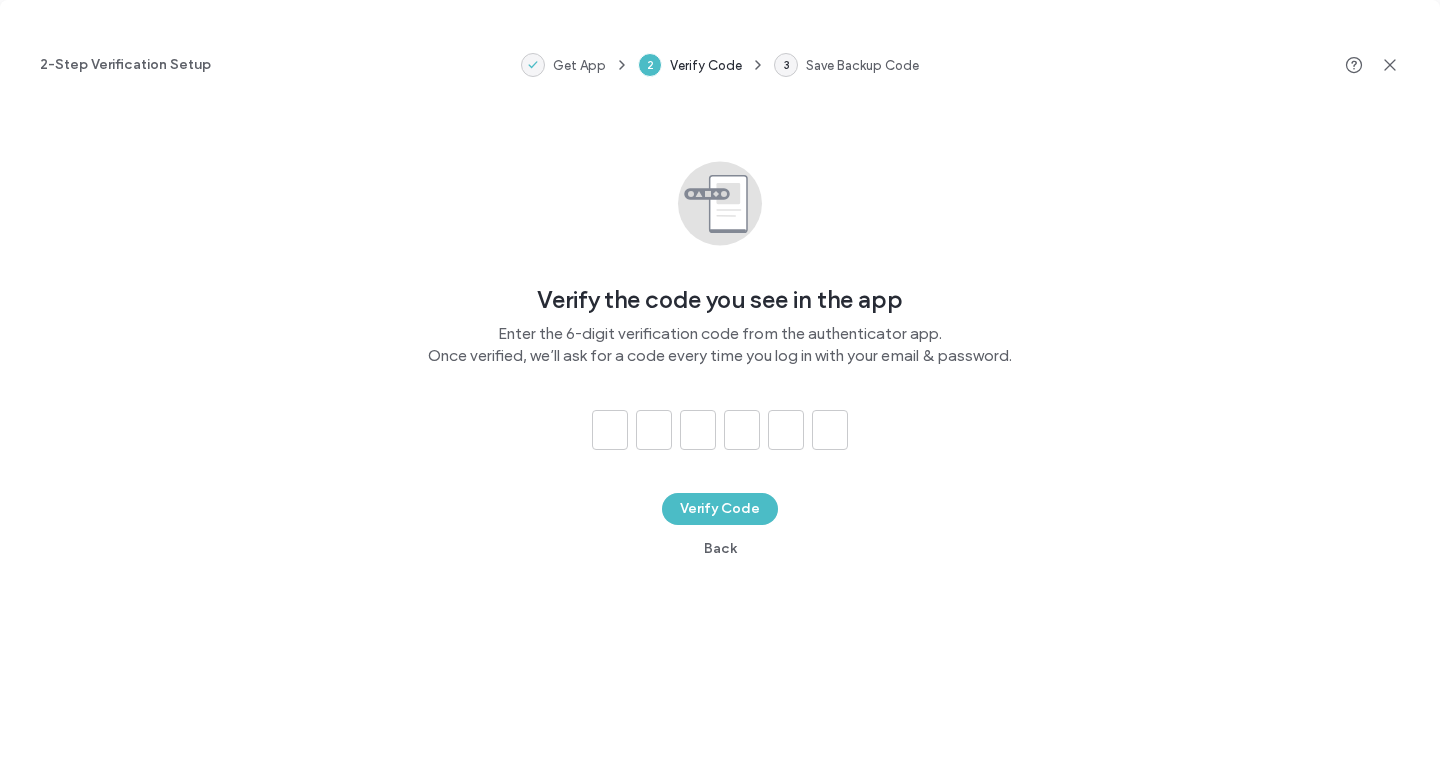 type on "*" 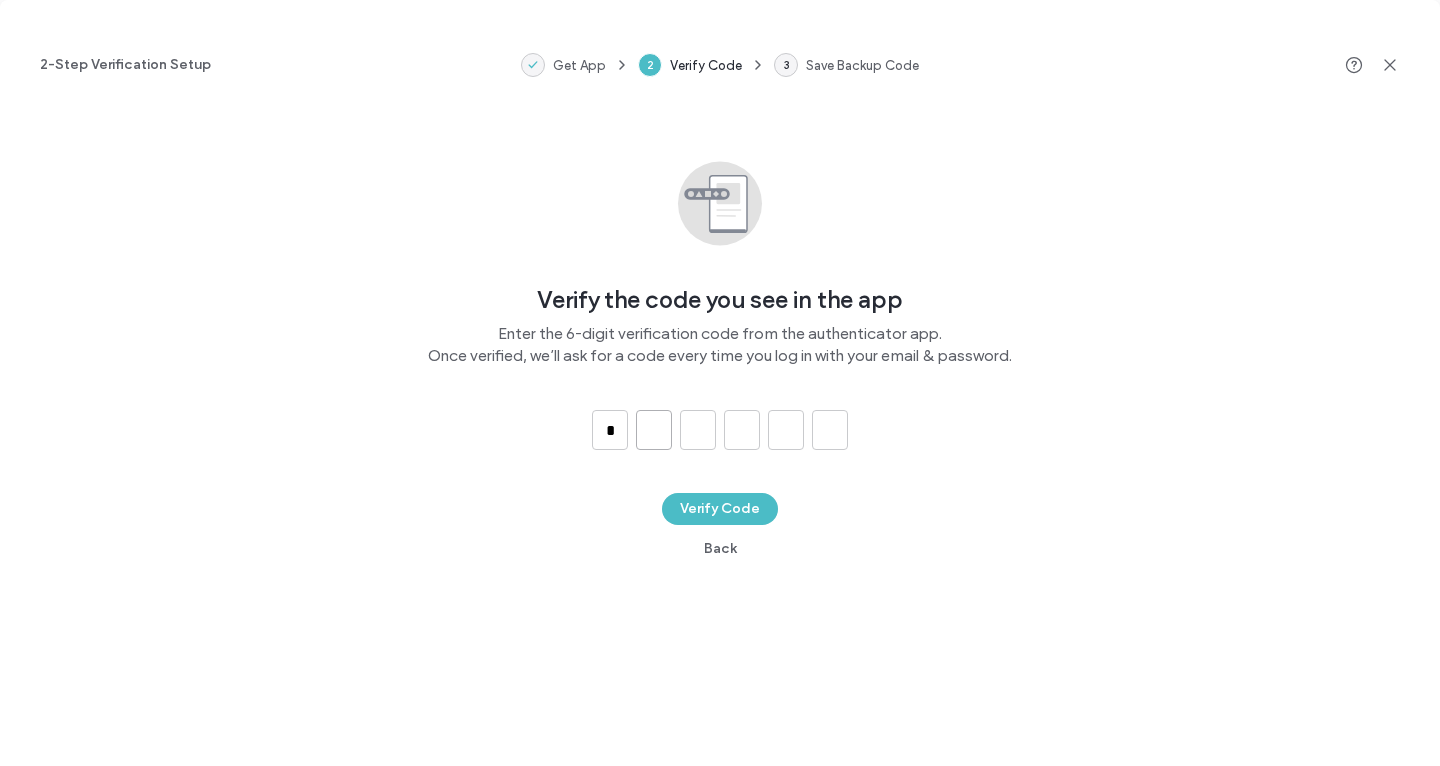 type on "*" 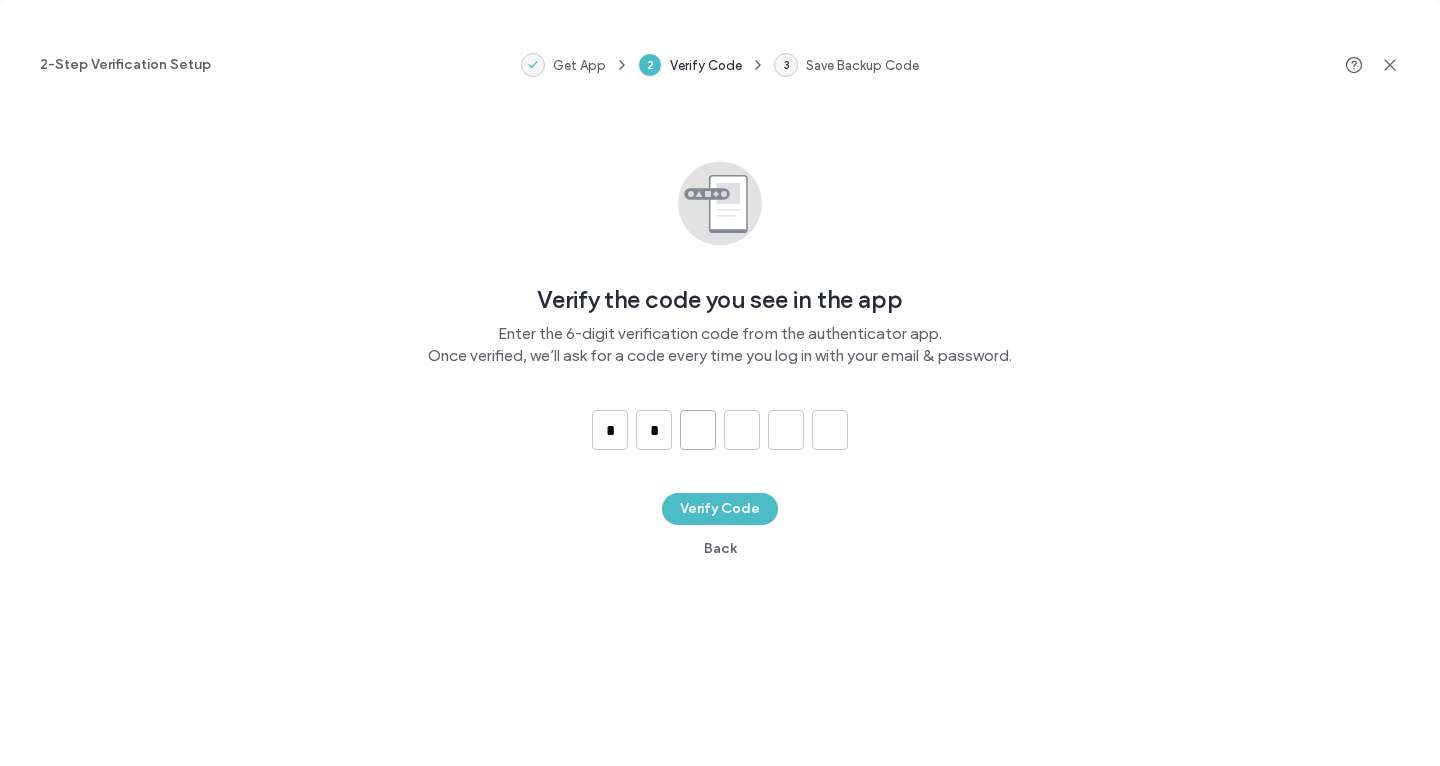 type on "*" 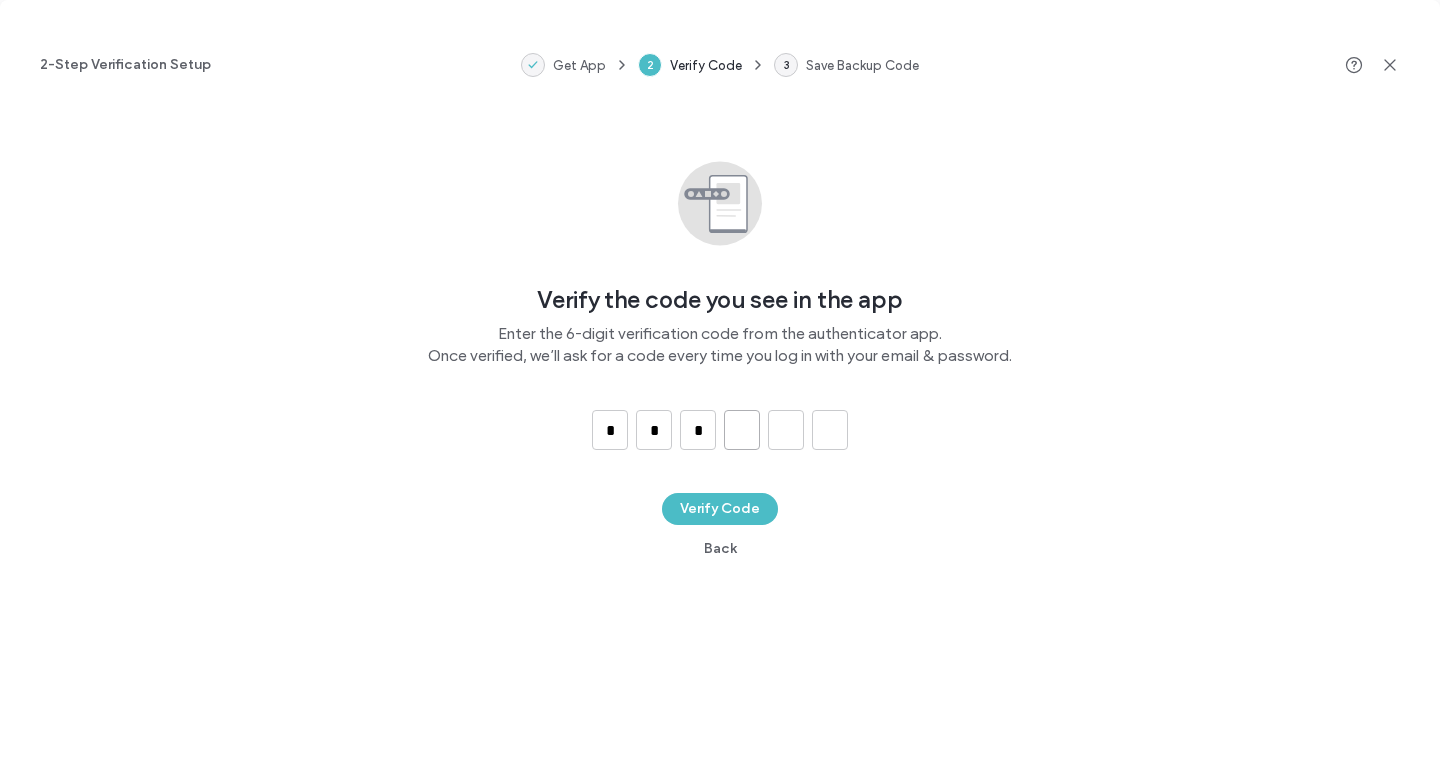 type on "*" 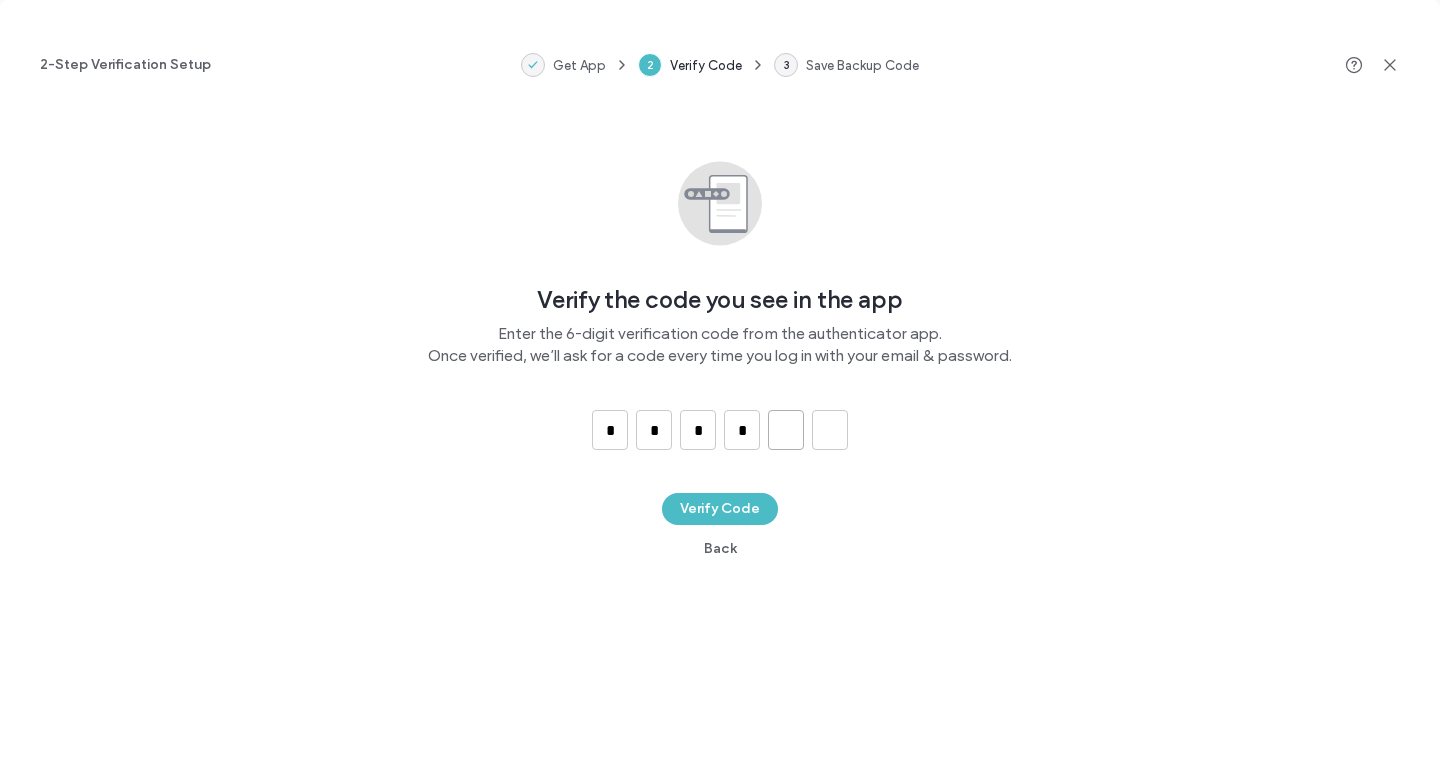 type on "*" 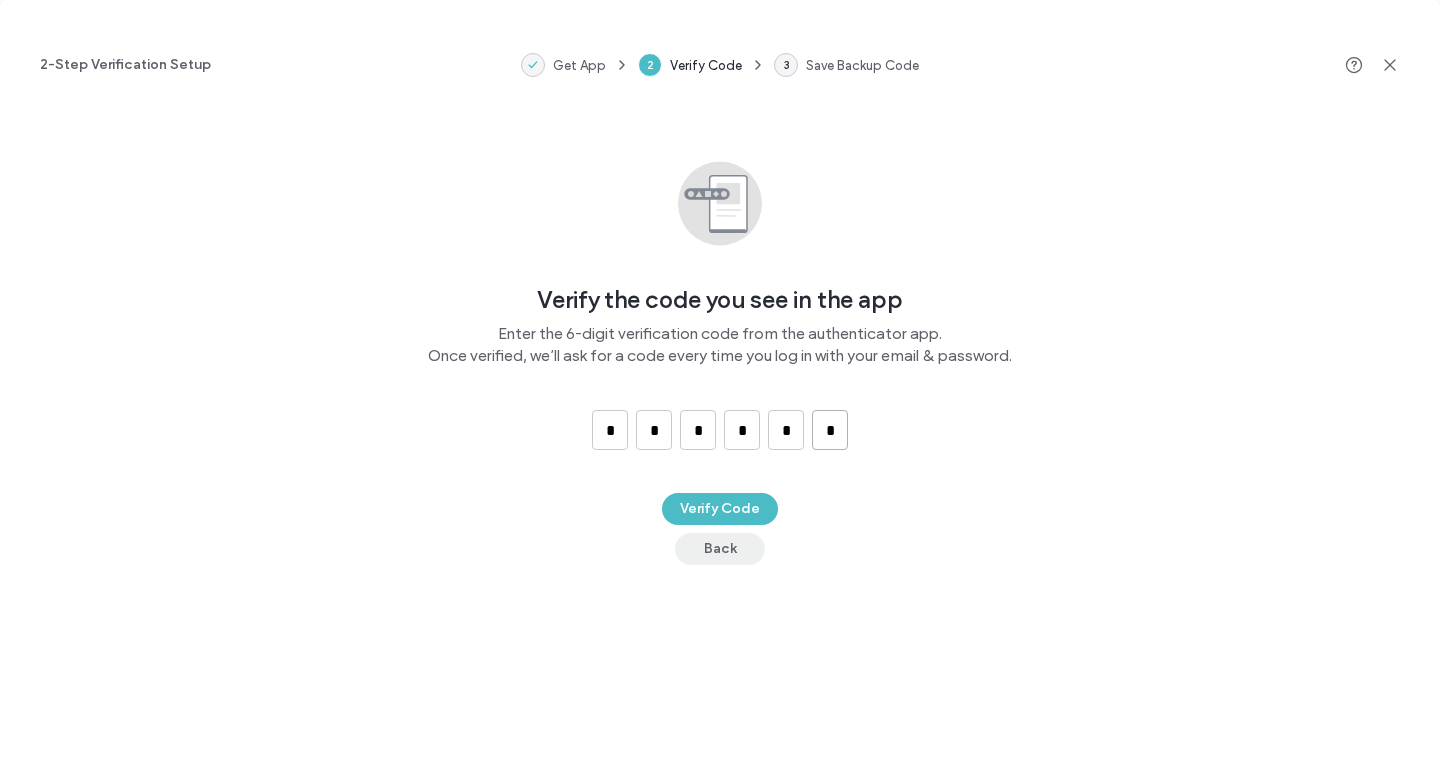 type on "*" 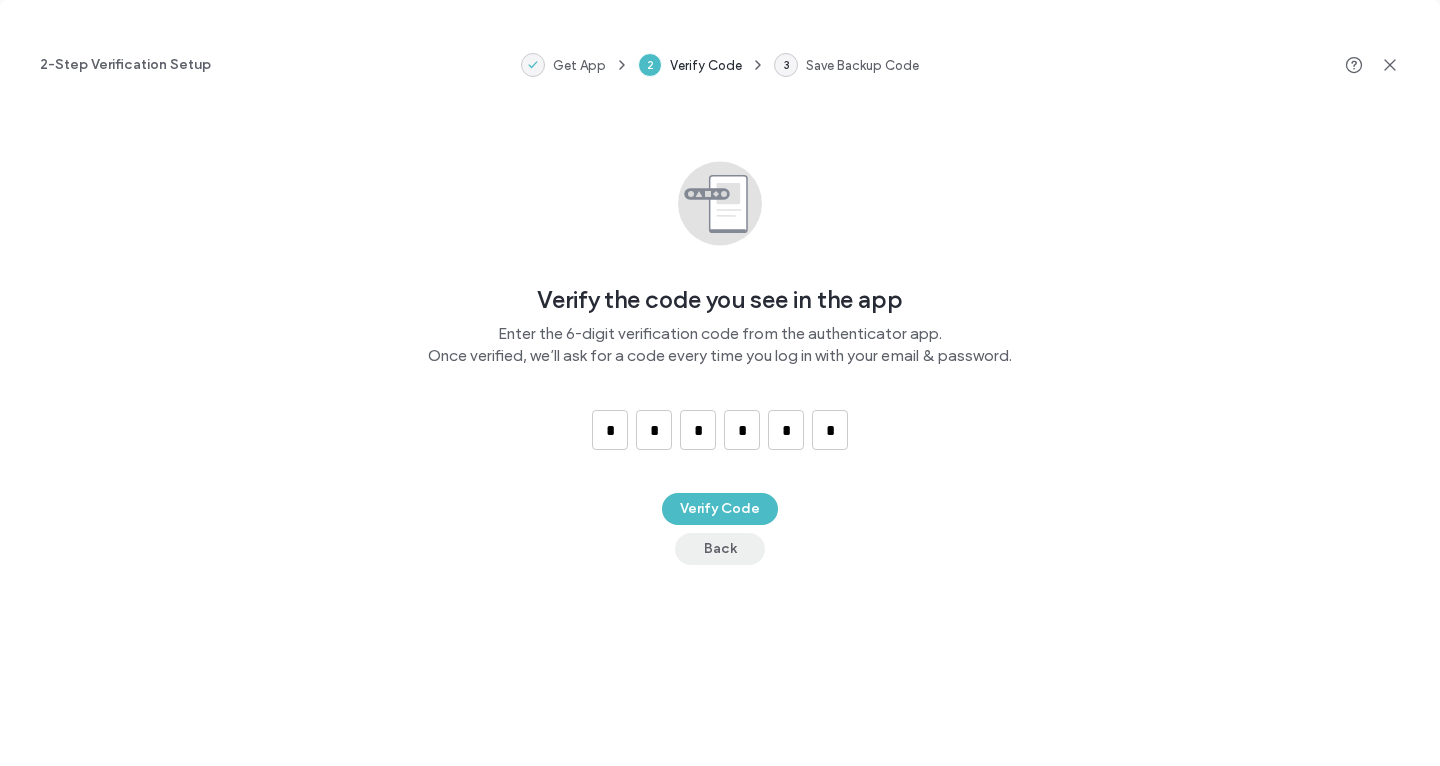 click on "Back" at bounding box center (720, 549) 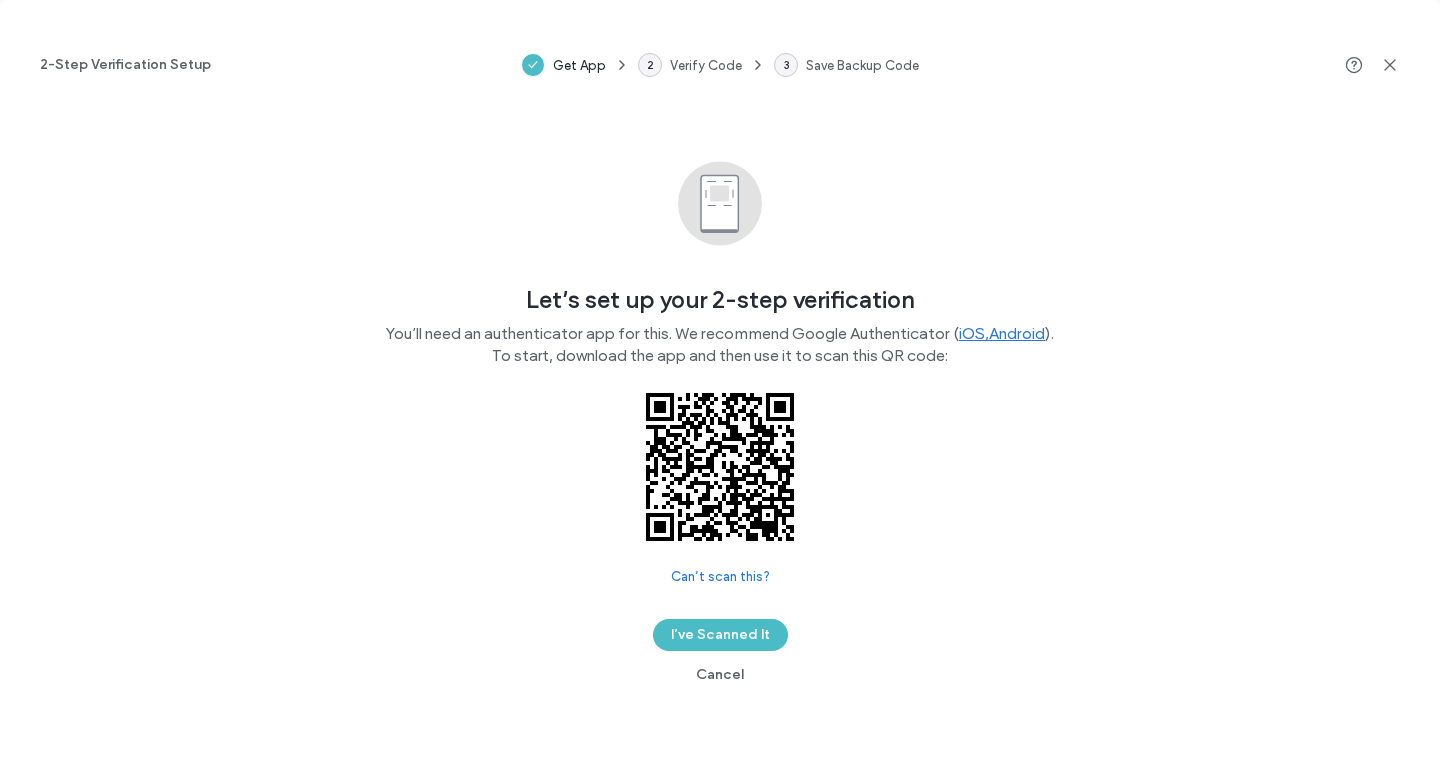 click on "Can’t scan this?" at bounding box center (720, 577) 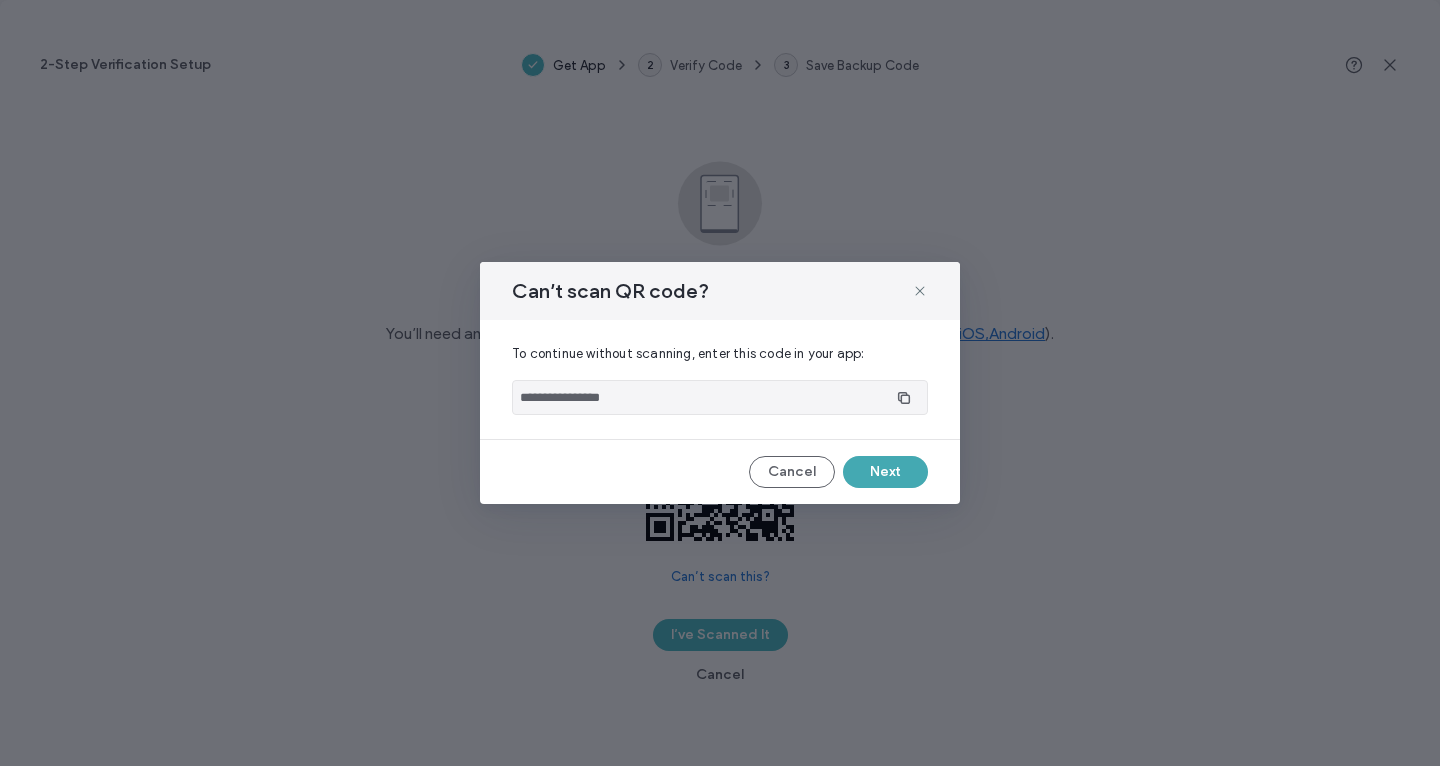 click on "Next" at bounding box center [885, 472] 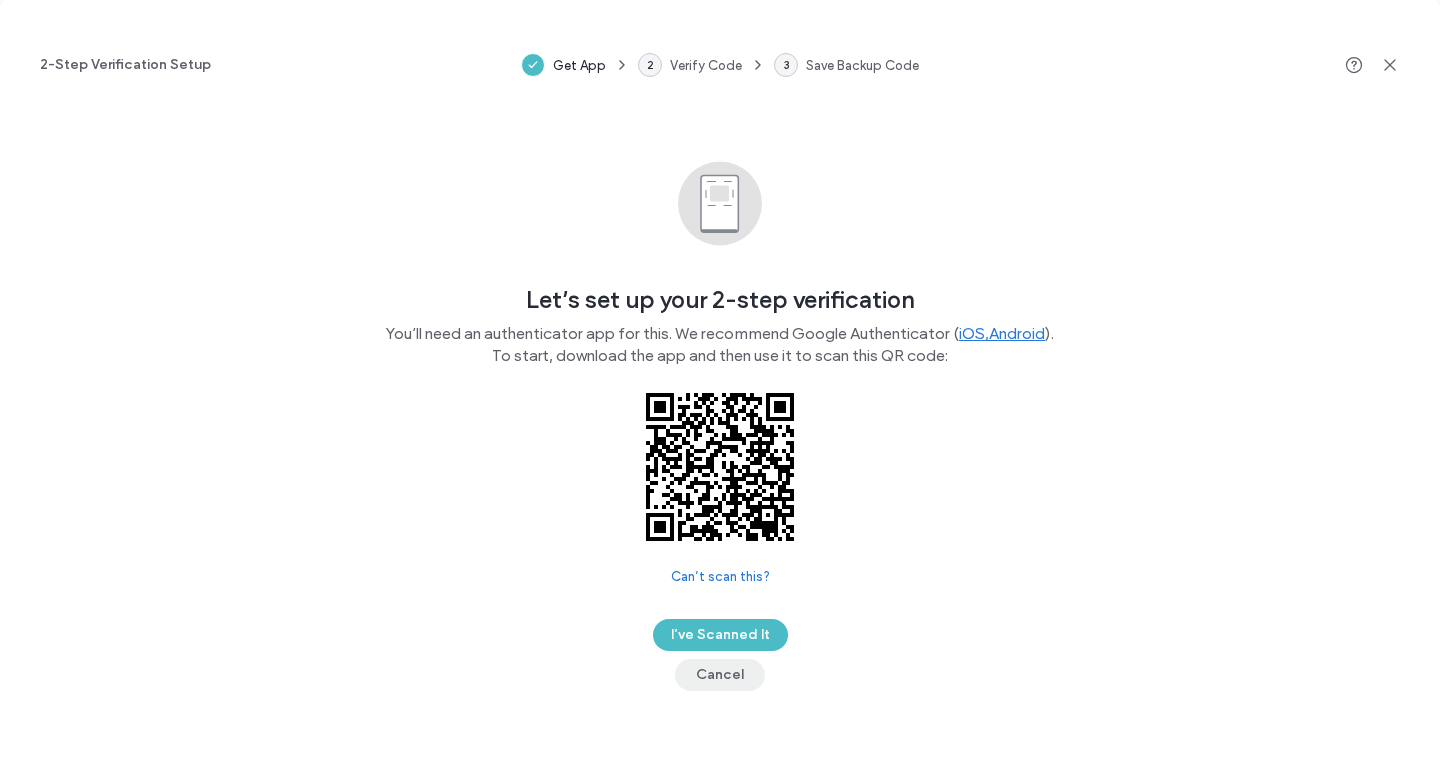 click on "Cancel" at bounding box center [720, 675] 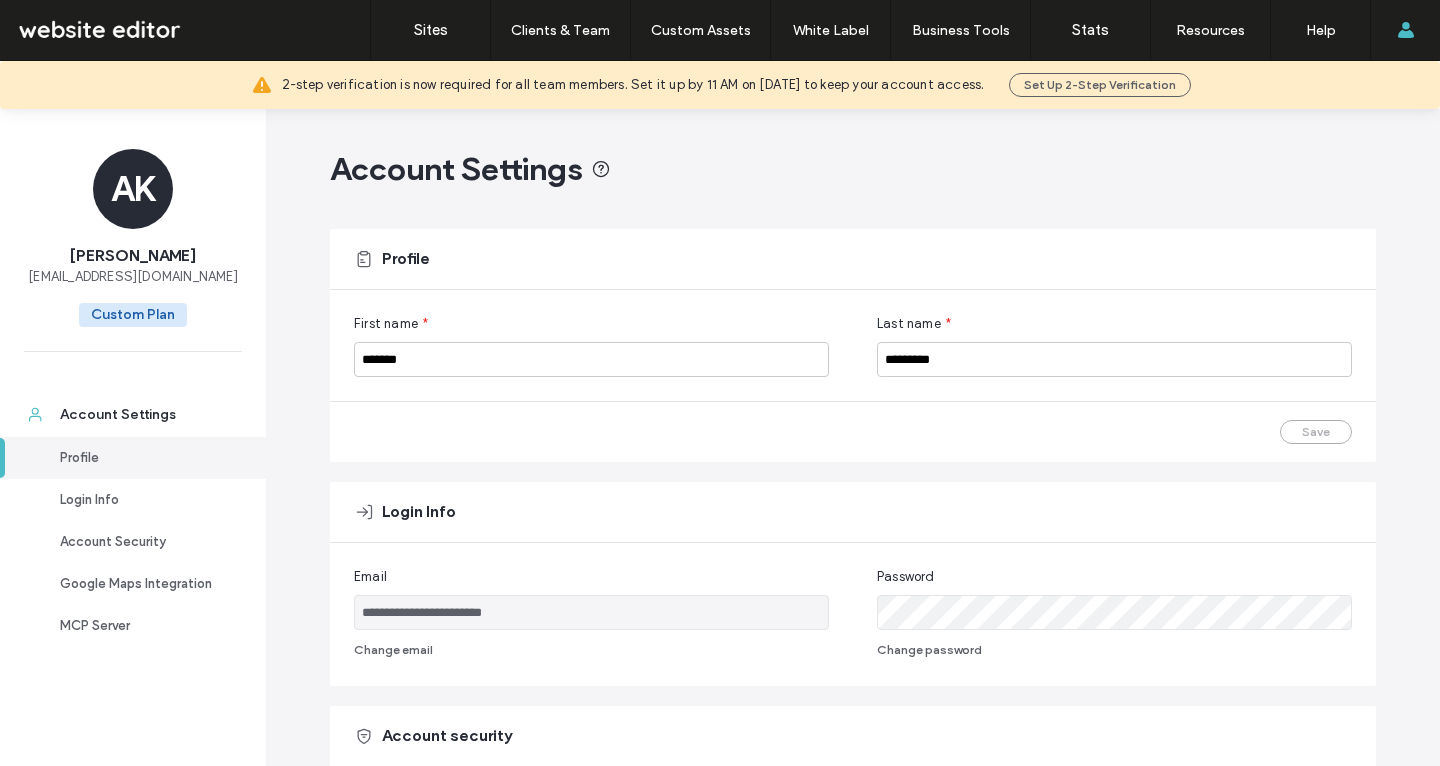 scroll, scrollTop: 0, scrollLeft: 0, axis: both 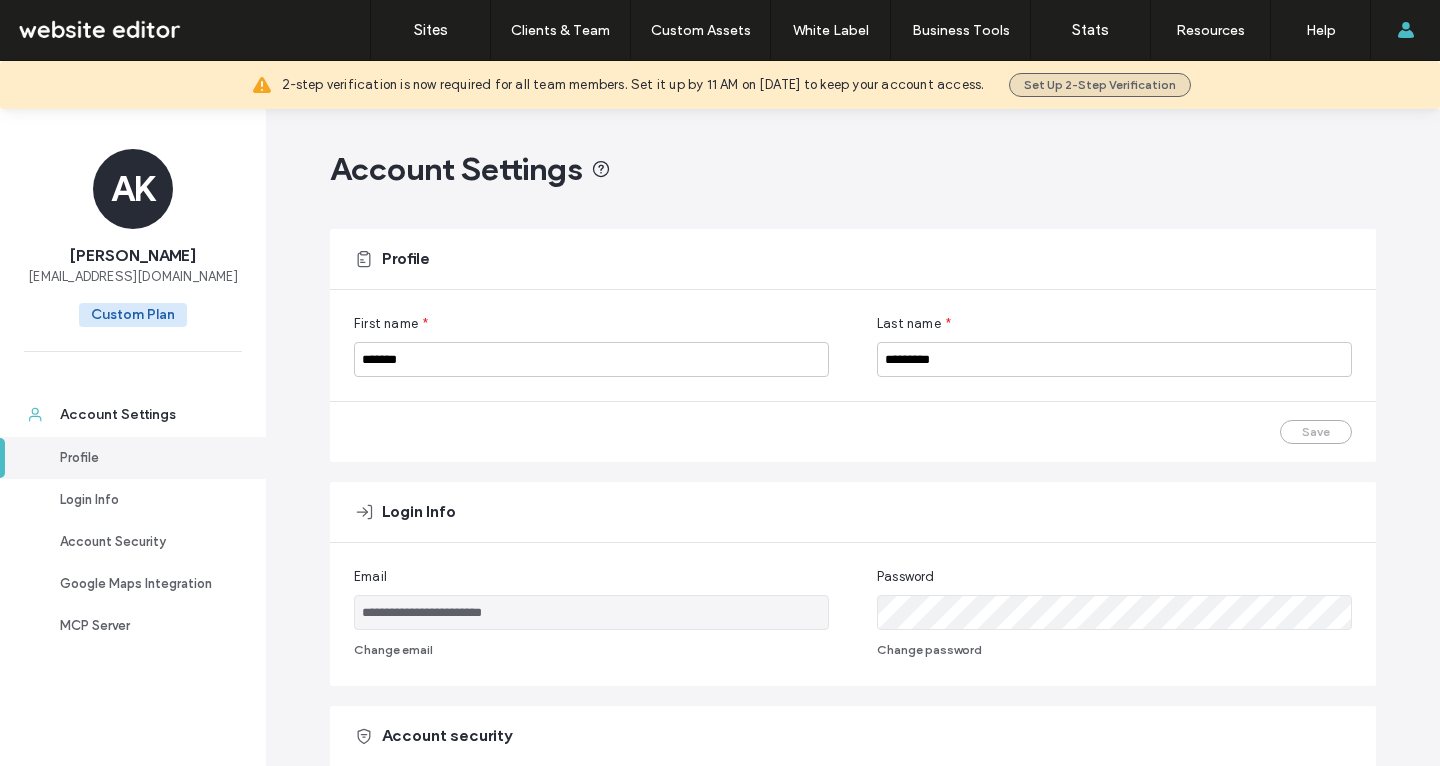 click on "Set Up 2-Step Verification" at bounding box center [1100, 85] 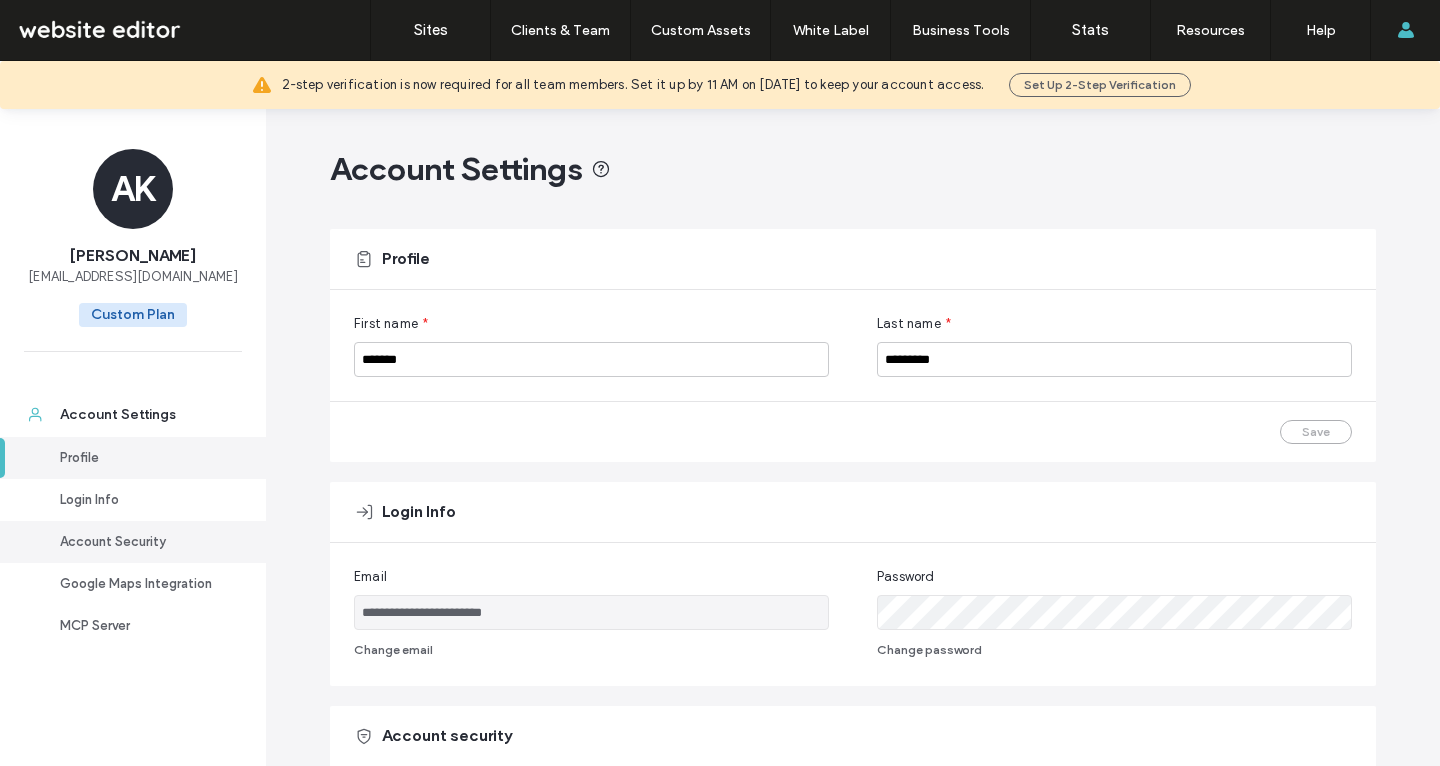 click on "Account Security" at bounding box center (142, 542) 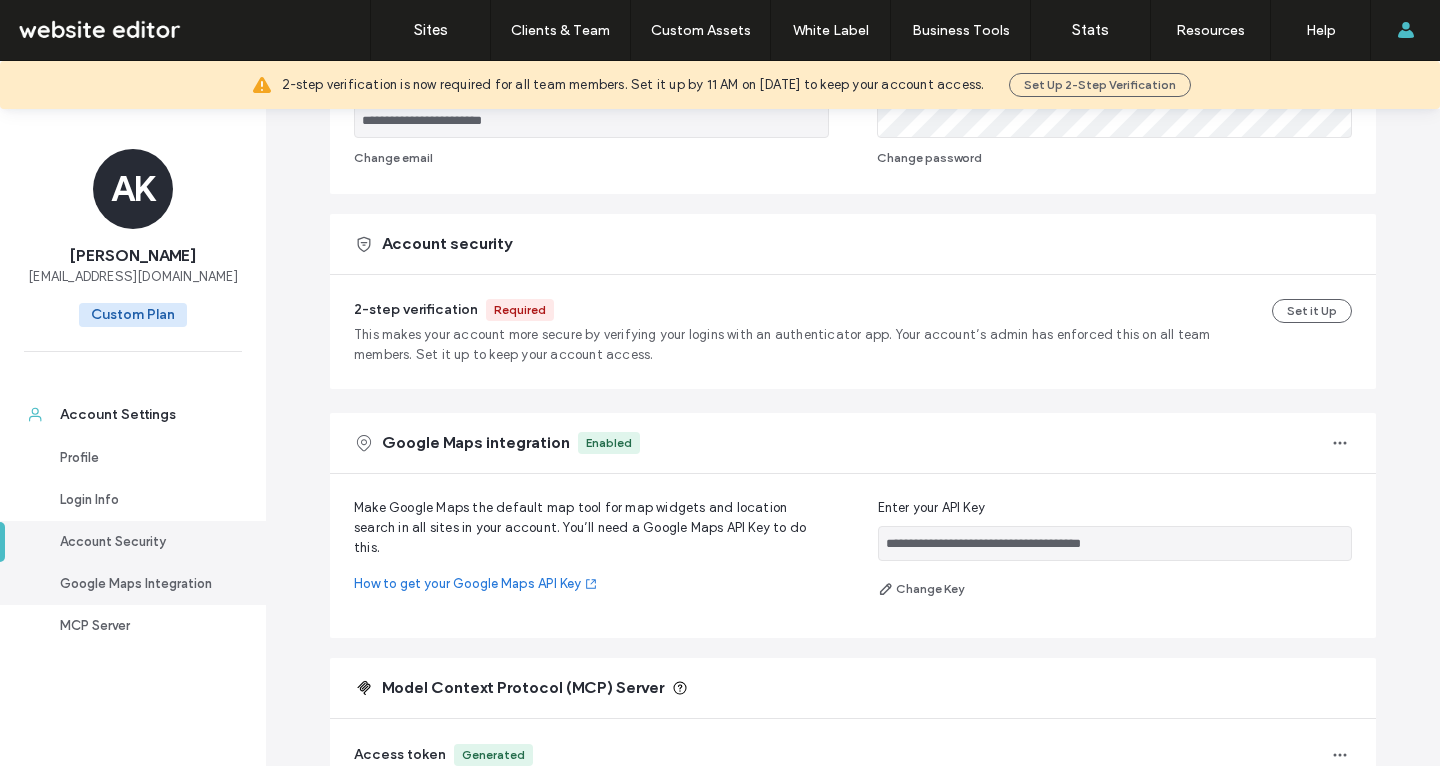 scroll, scrollTop: 597, scrollLeft: 0, axis: vertical 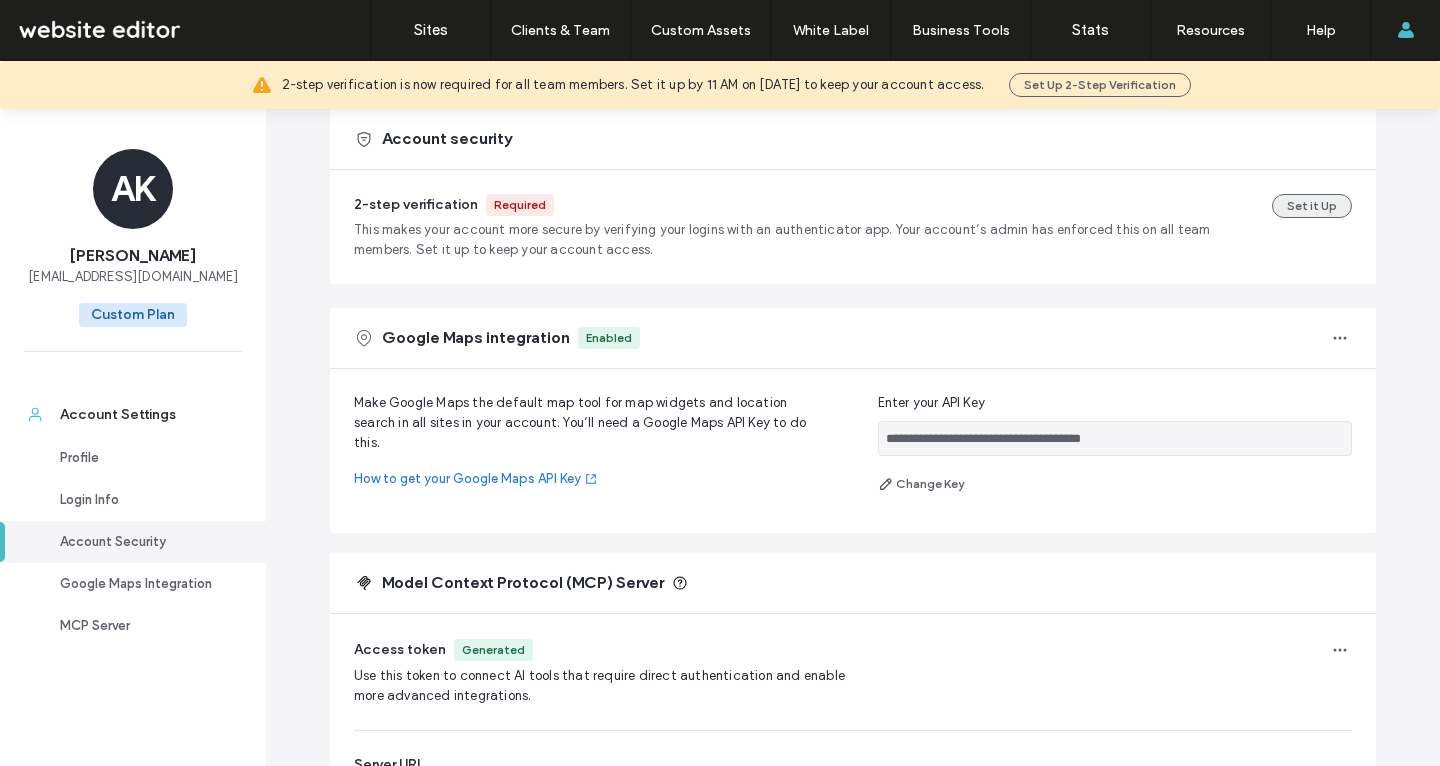 click on "Set it Up" at bounding box center [1312, 206] 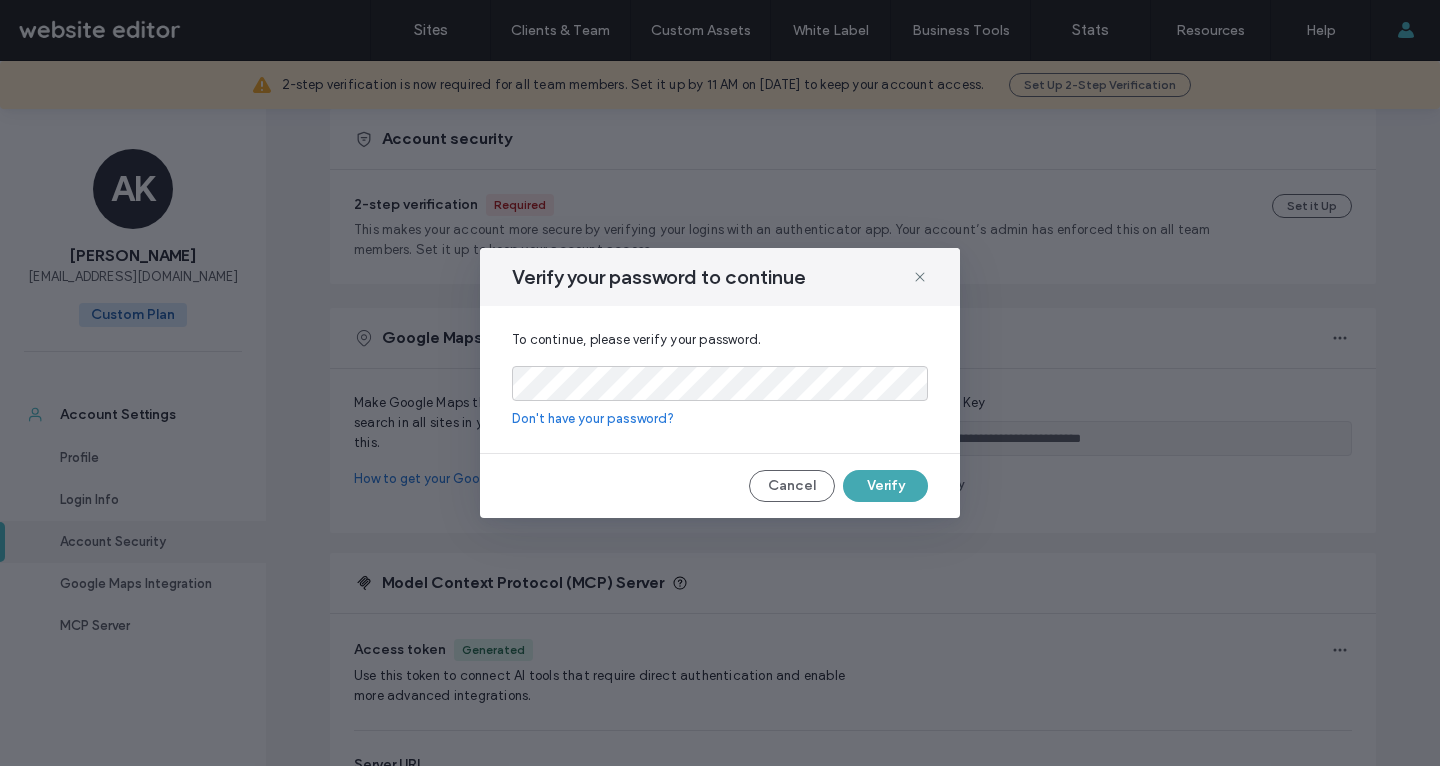 click on "Verify" at bounding box center [885, 486] 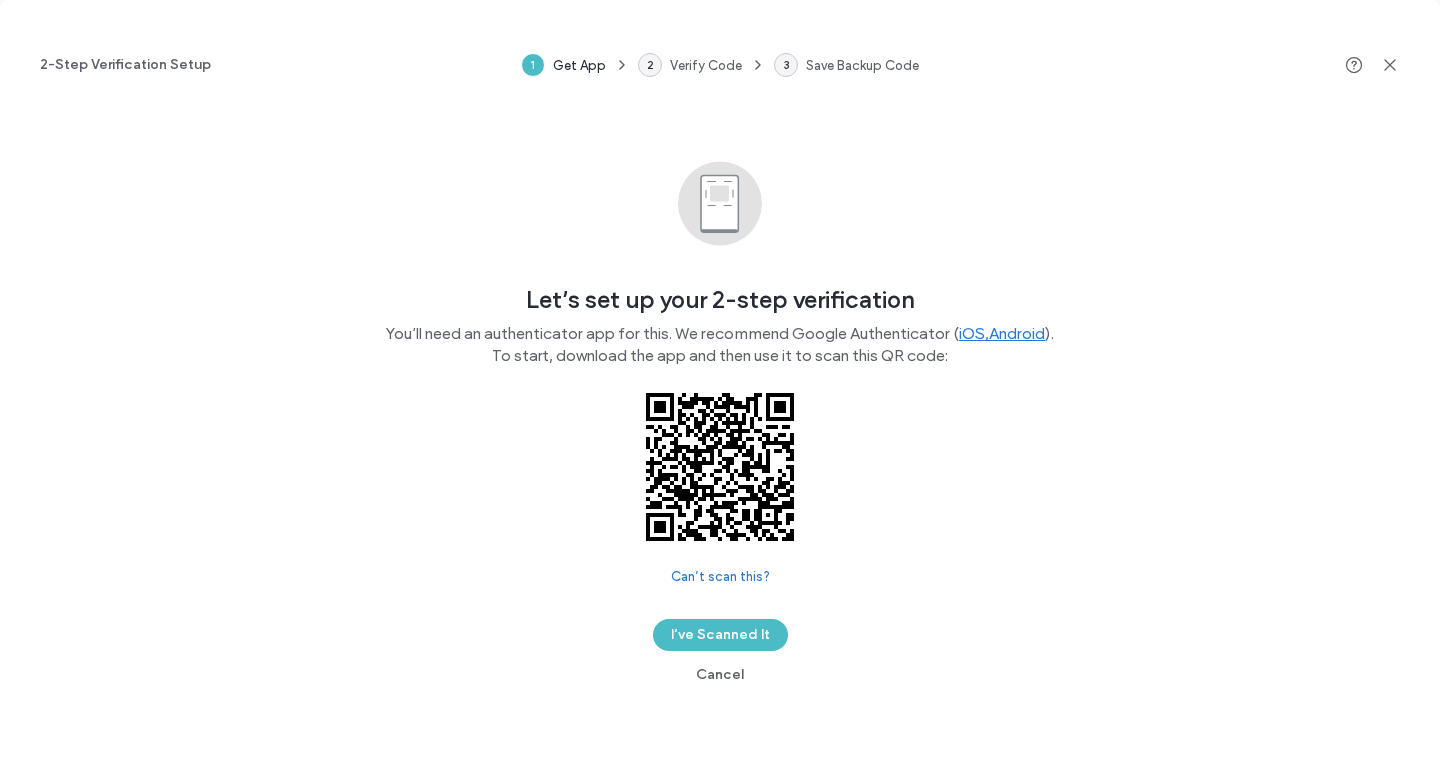 click on "Can’t scan this?" at bounding box center (720, 577) 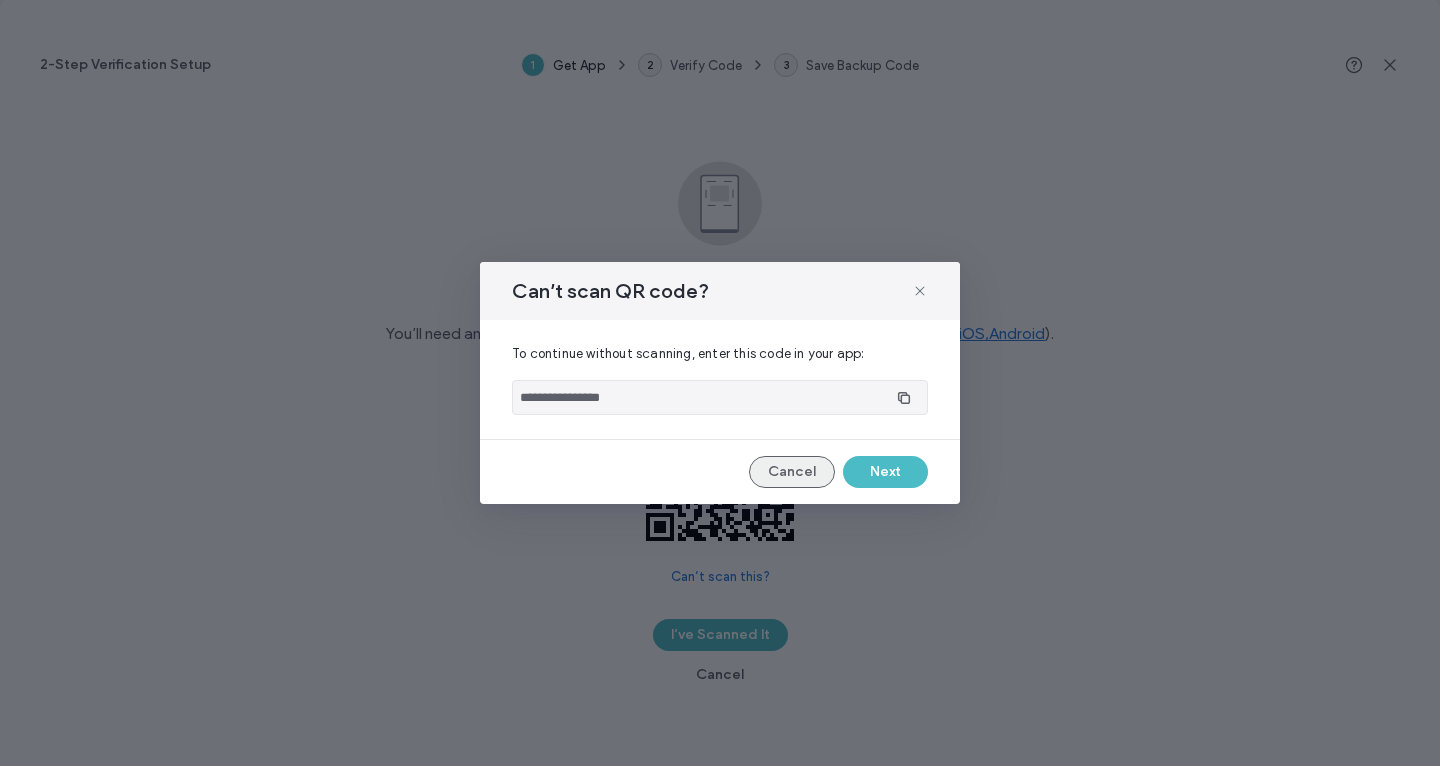 click on "Cancel" at bounding box center [792, 472] 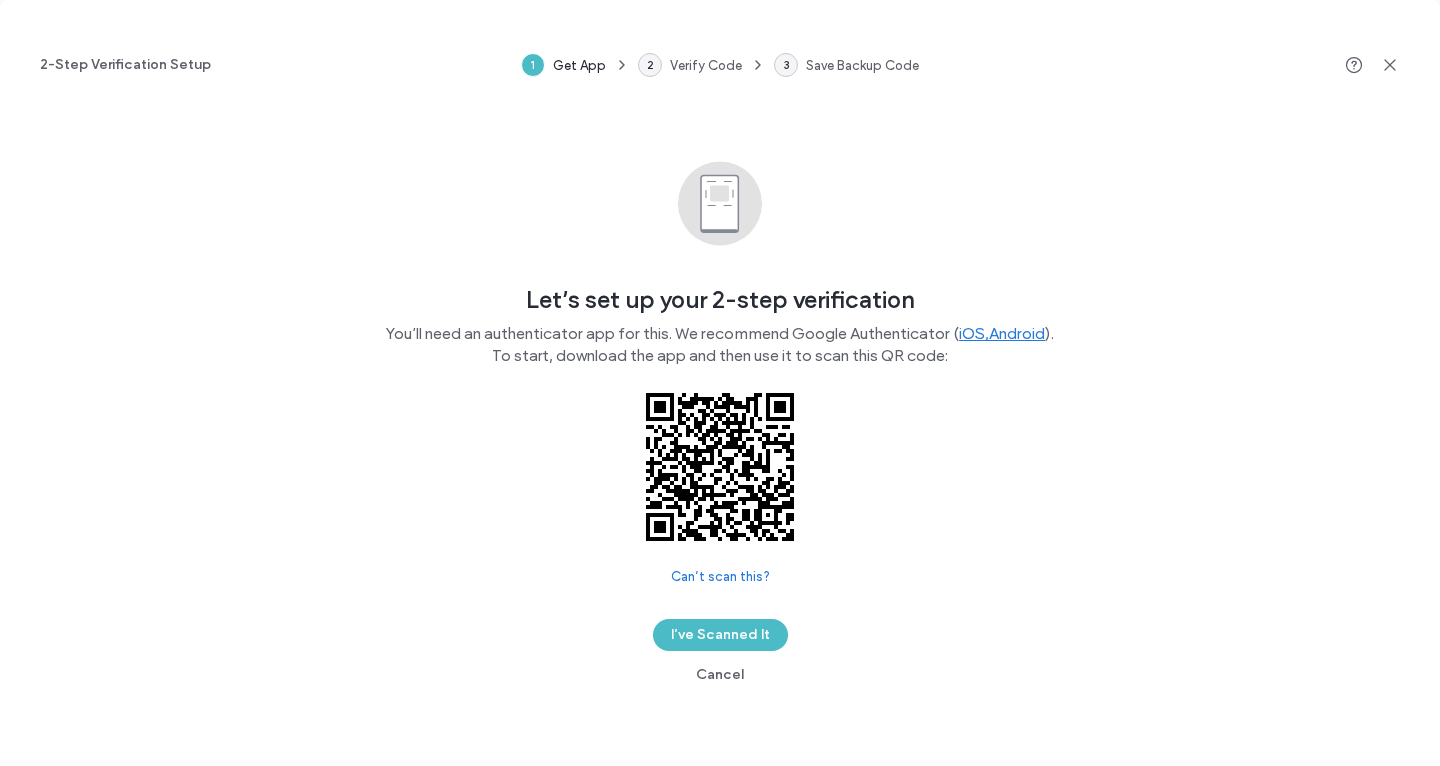 scroll, scrollTop: 0, scrollLeft: 0, axis: both 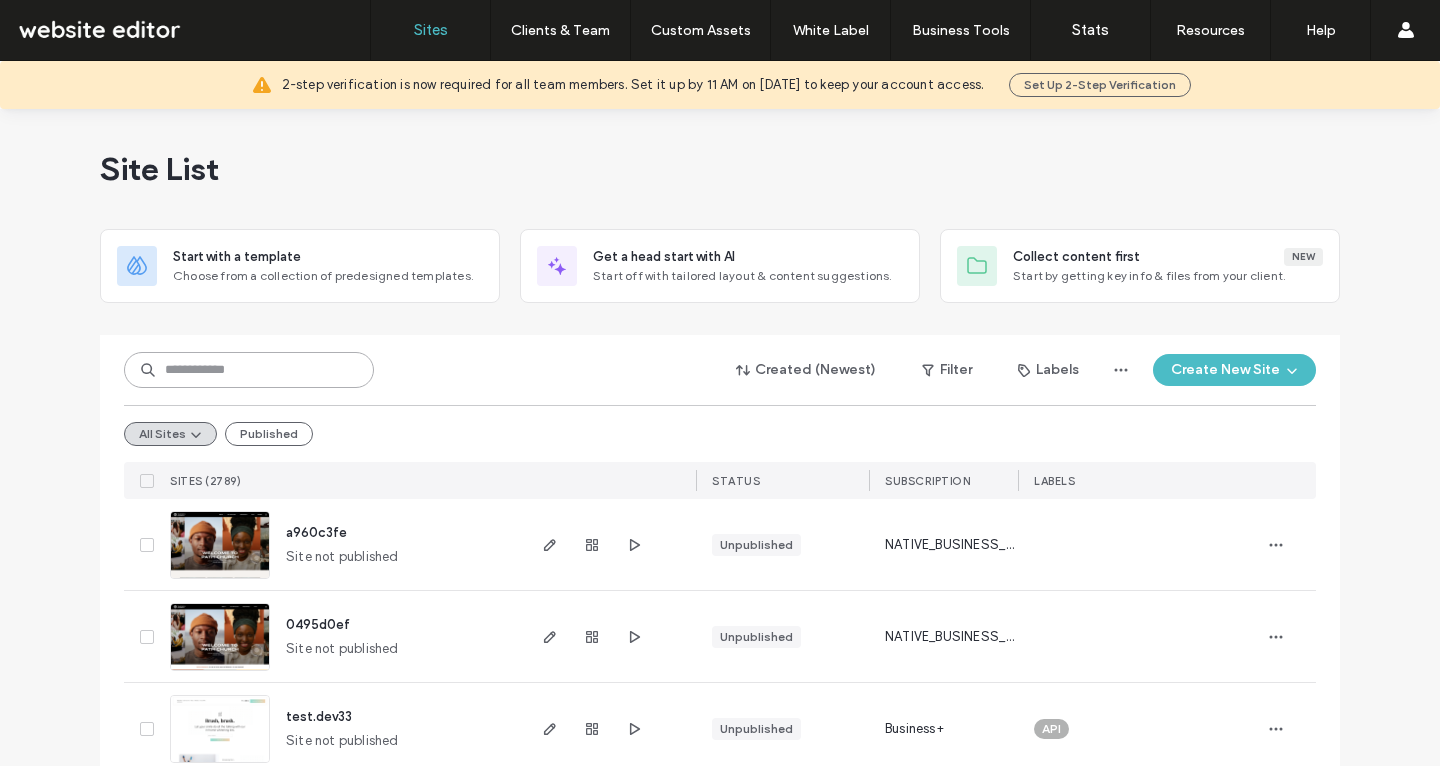 click at bounding box center (249, 370) 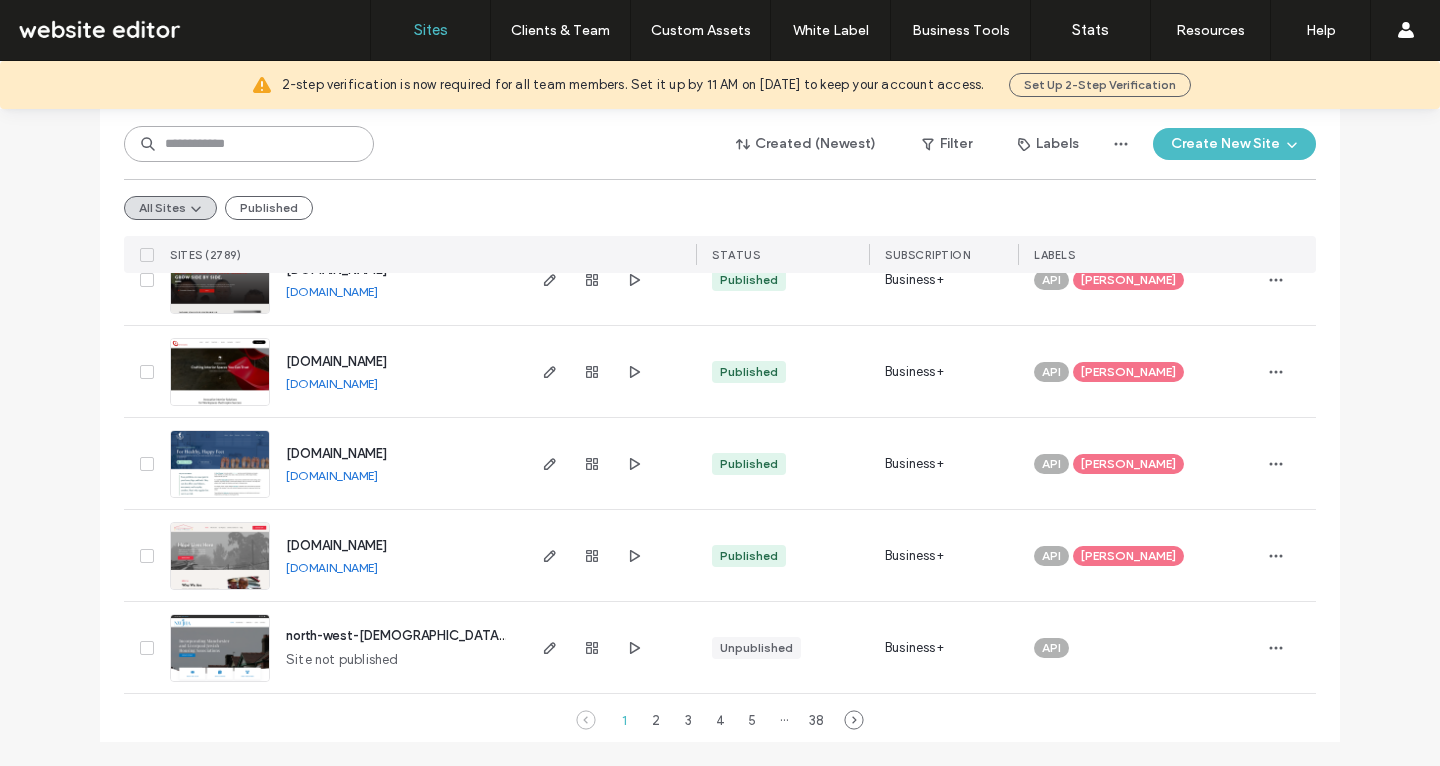scroll, scrollTop: 6706, scrollLeft: 0, axis: vertical 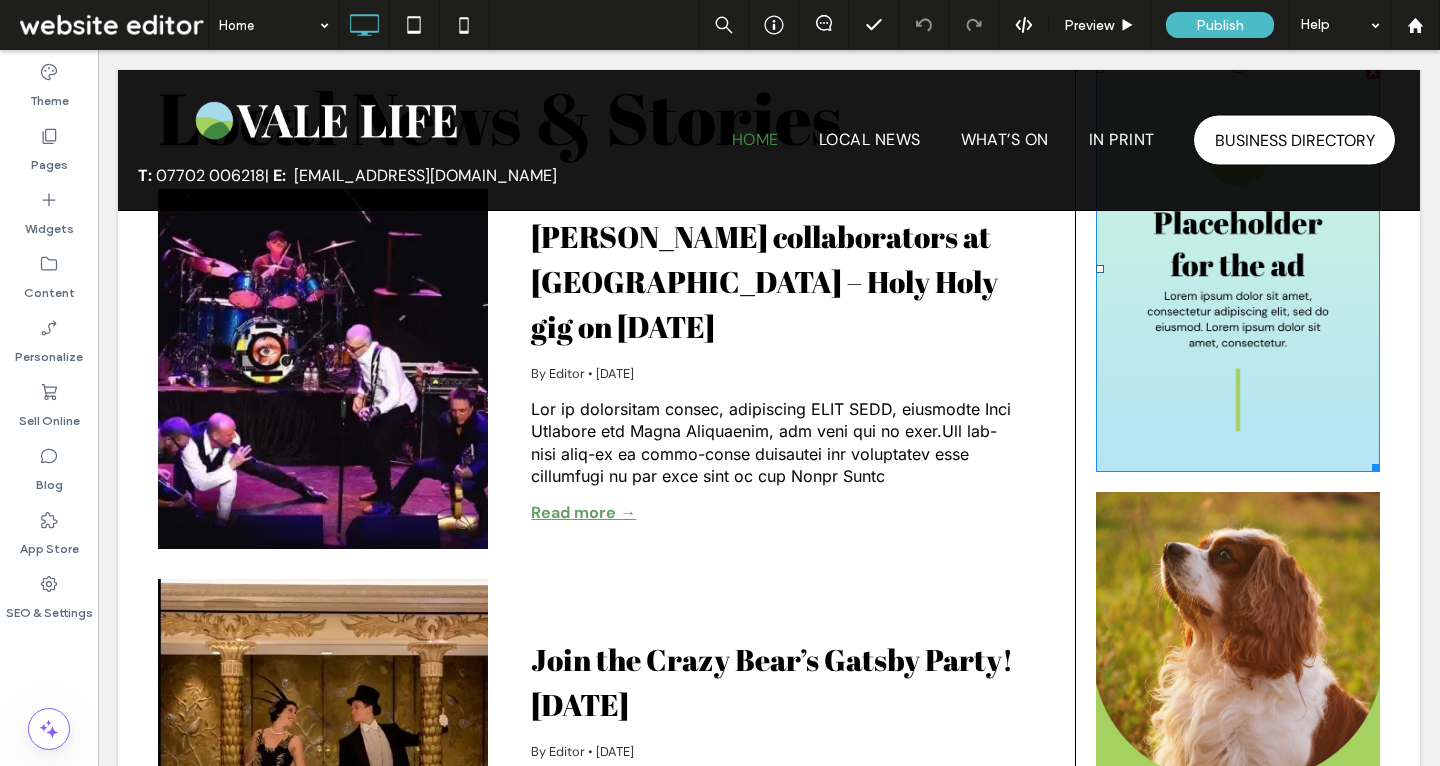 click at bounding box center (1238, 268) 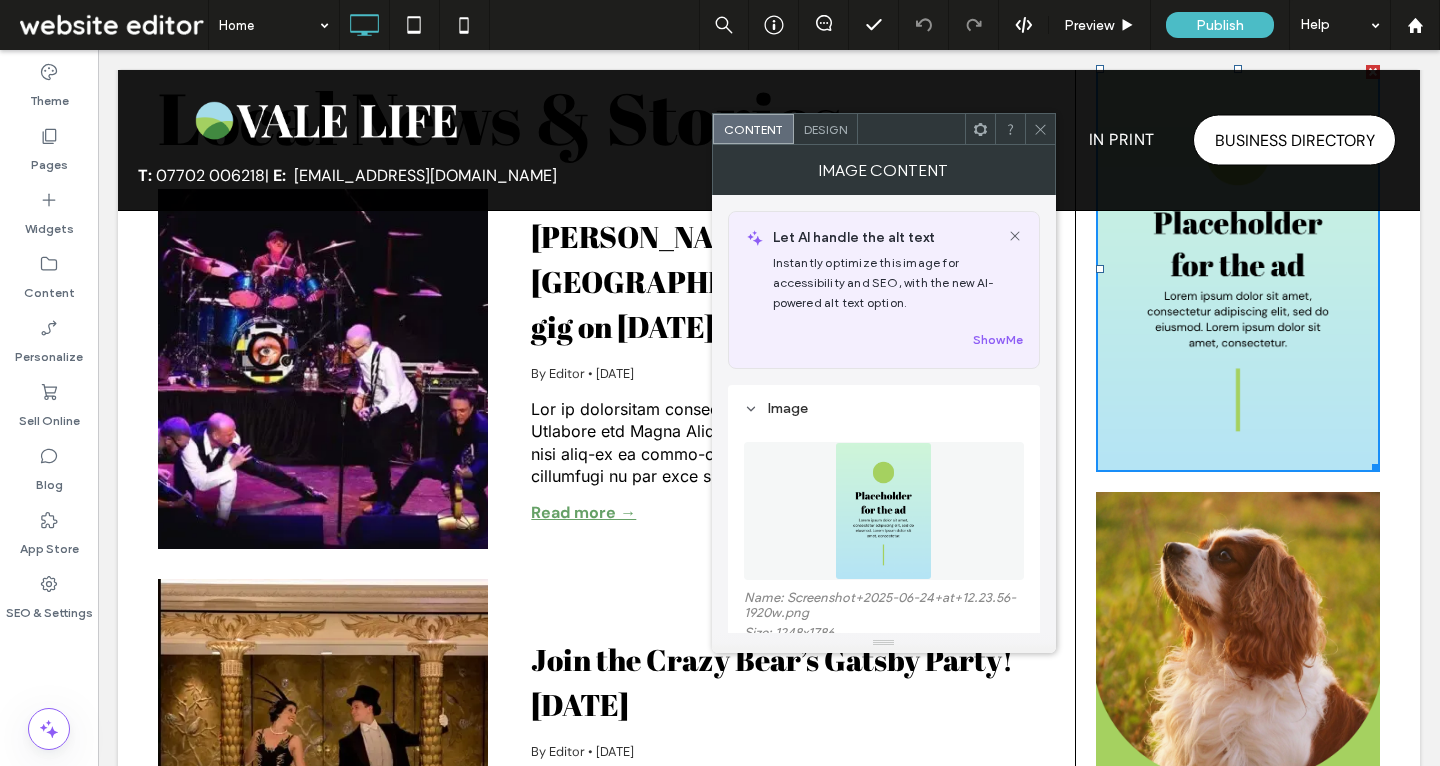 click at bounding box center [883, 511] 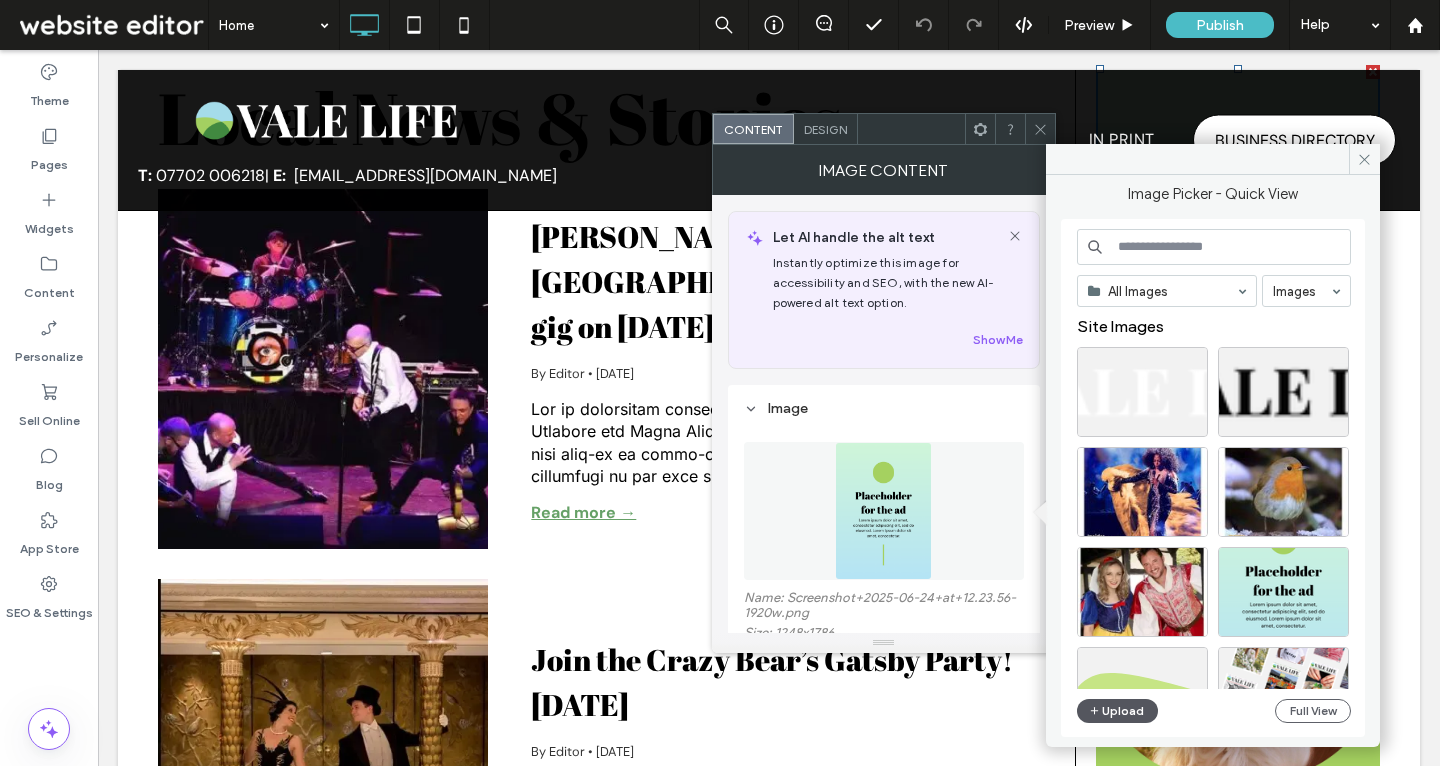 click 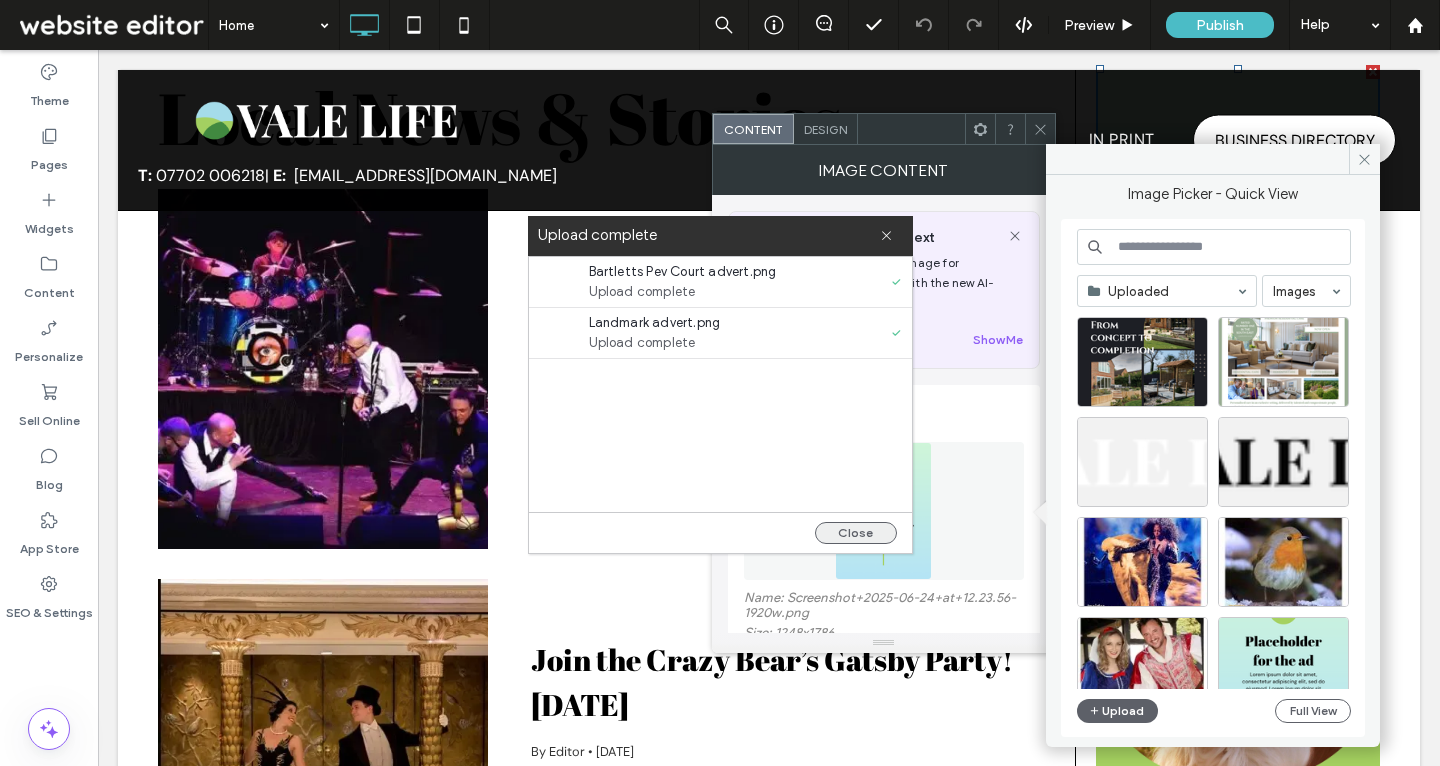 click on "Close" at bounding box center [856, 533] 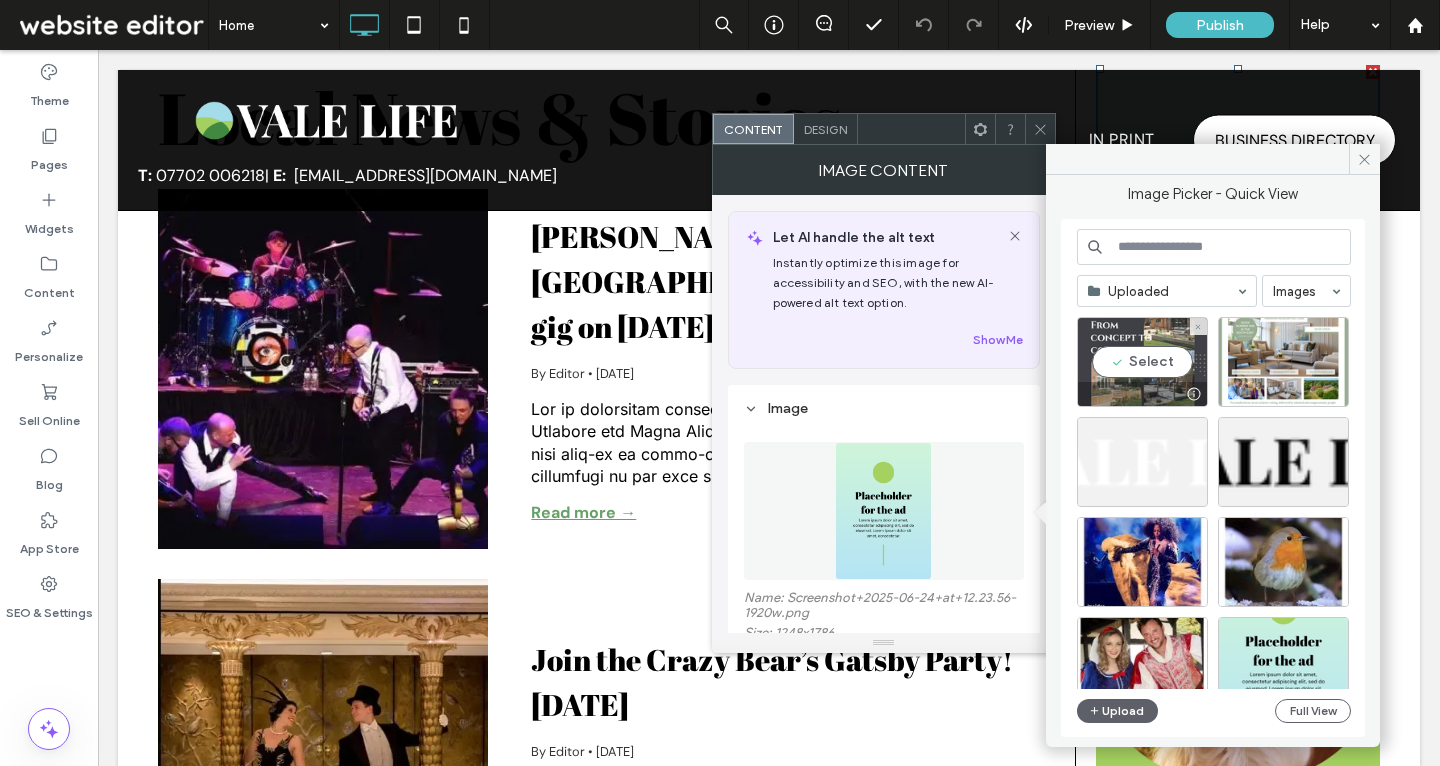 click on "Select" at bounding box center [1142, 362] 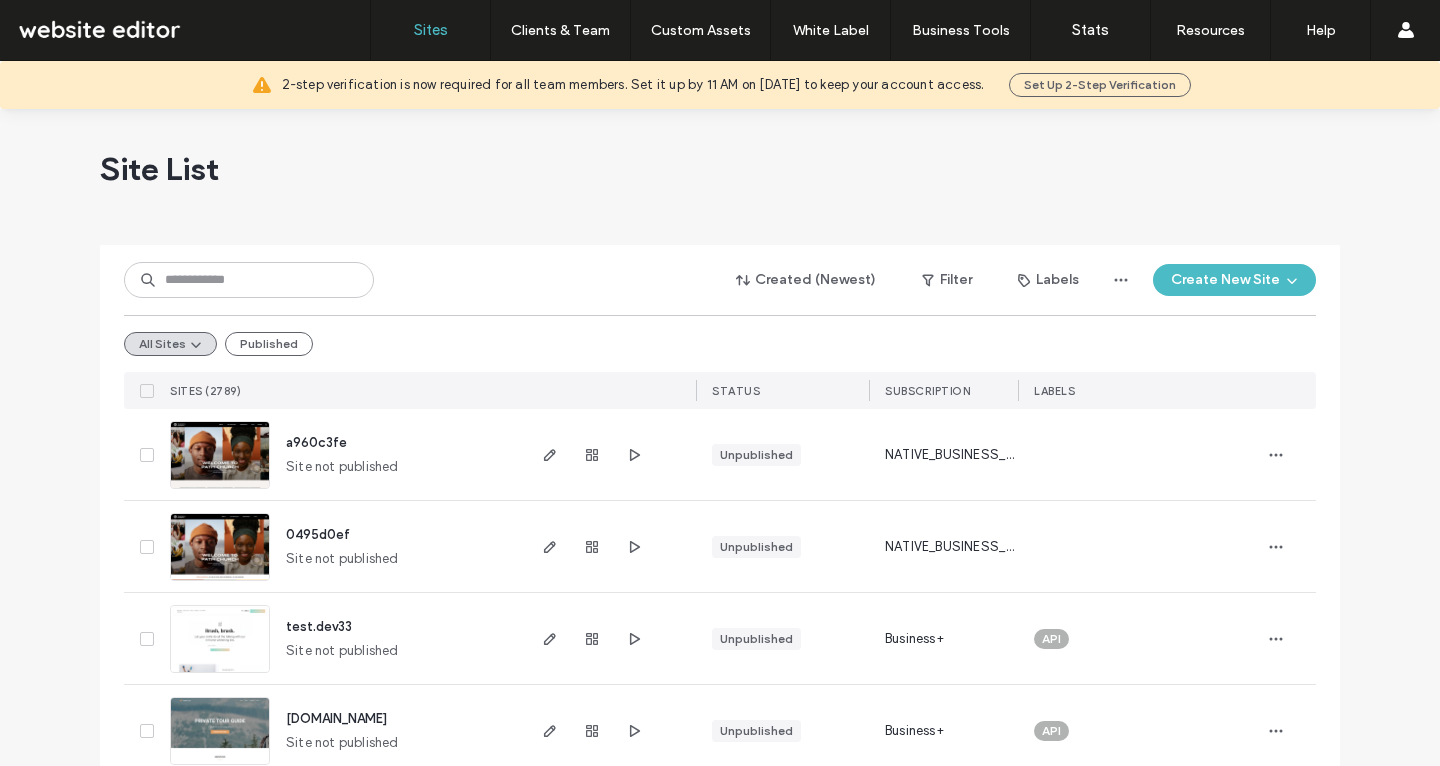 scroll, scrollTop: 0, scrollLeft: 0, axis: both 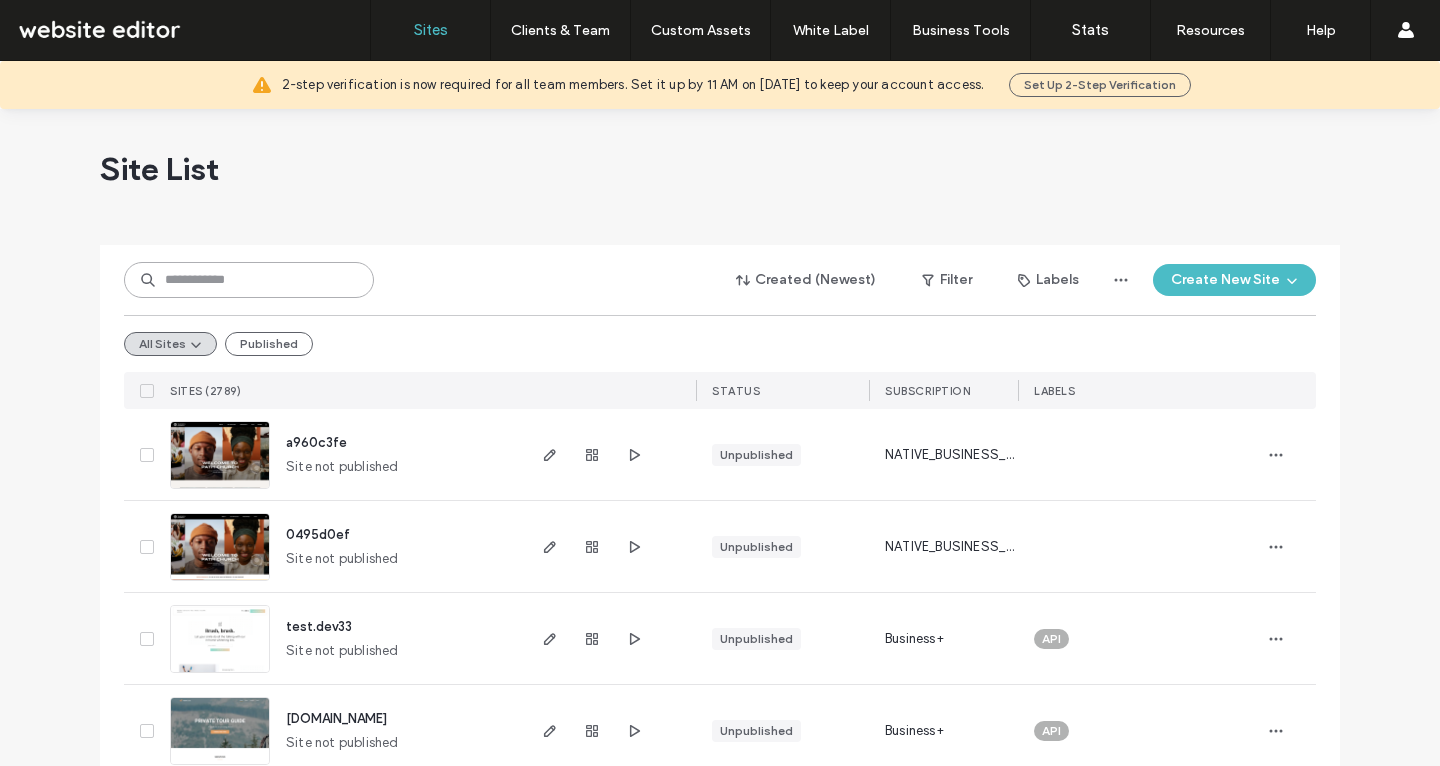 click at bounding box center (249, 280) 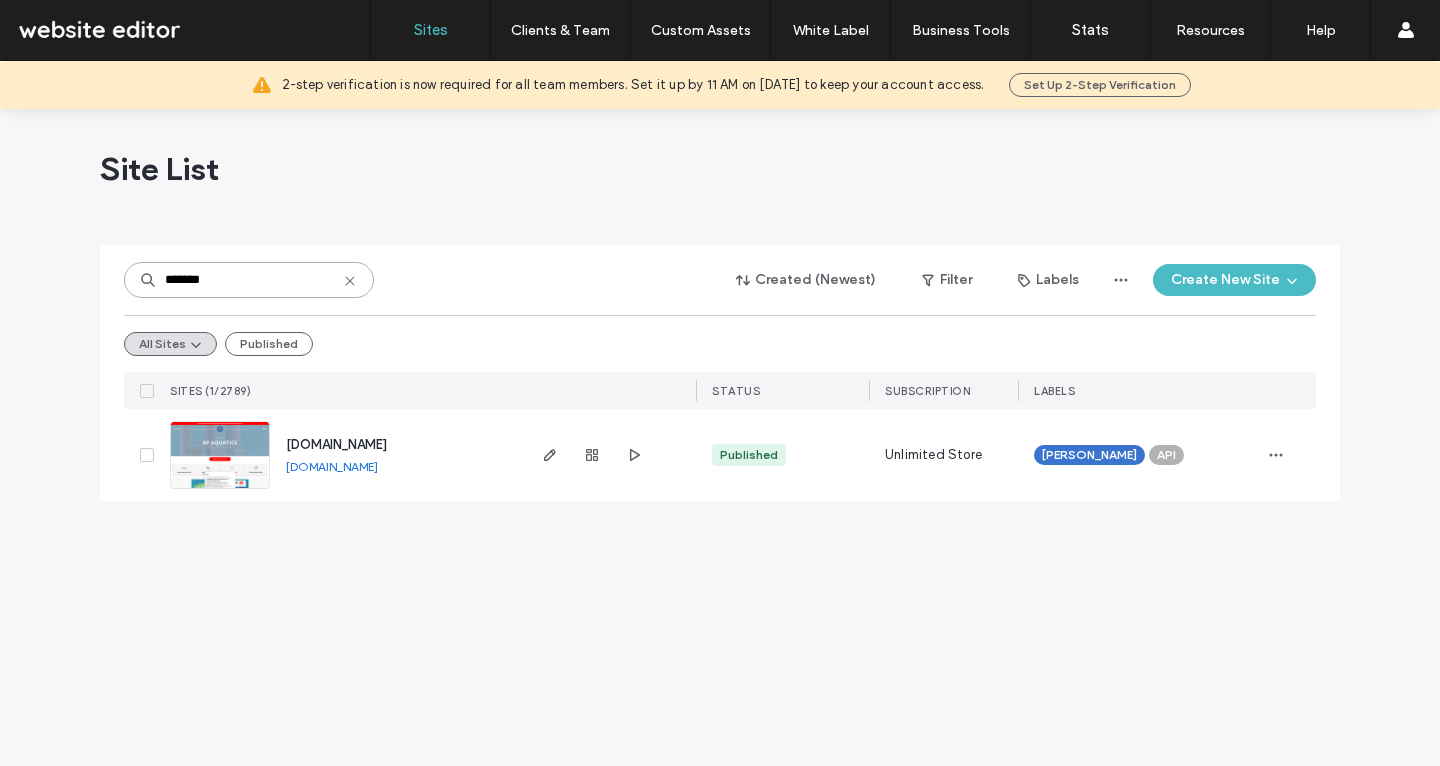 type on "*******" 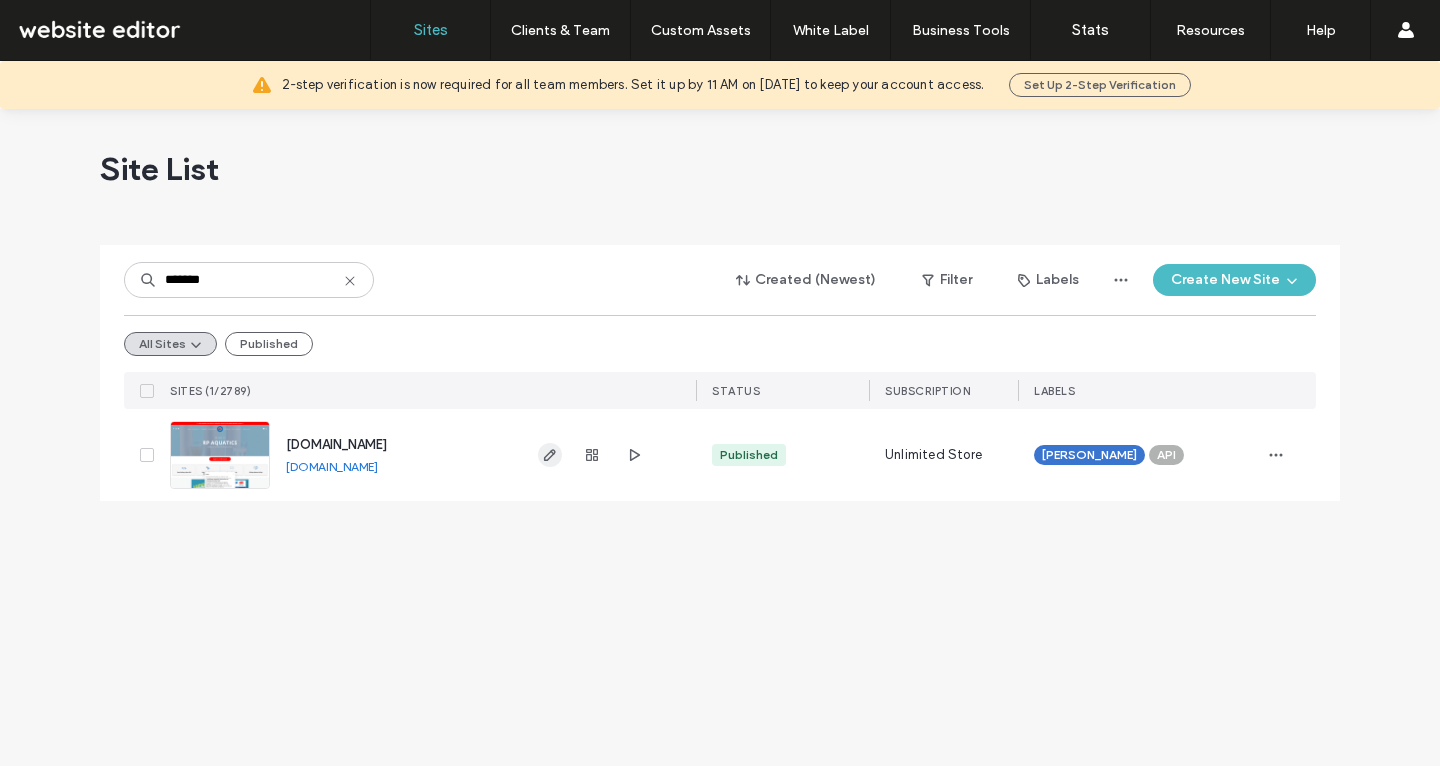 click 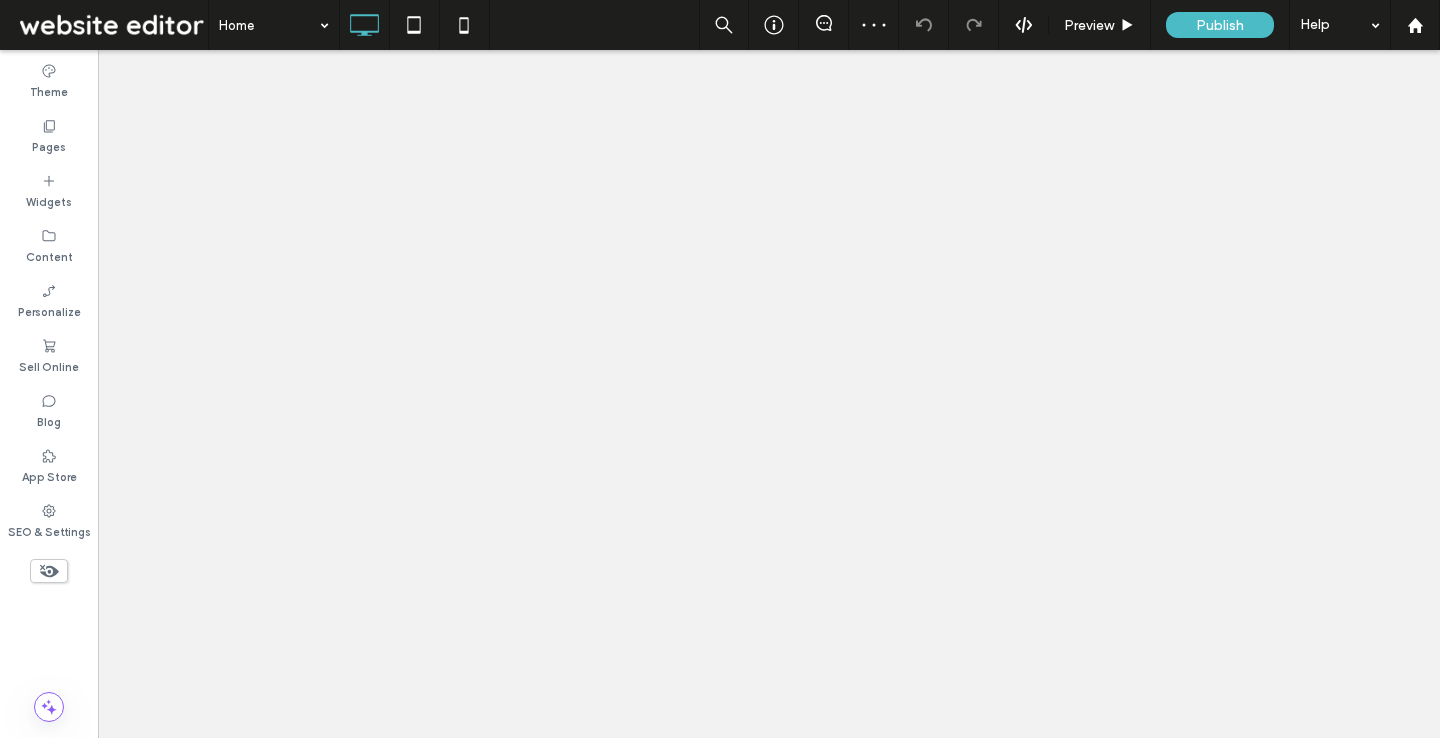 scroll, scrollTop: 0, scrollLeft: 0, axis: both 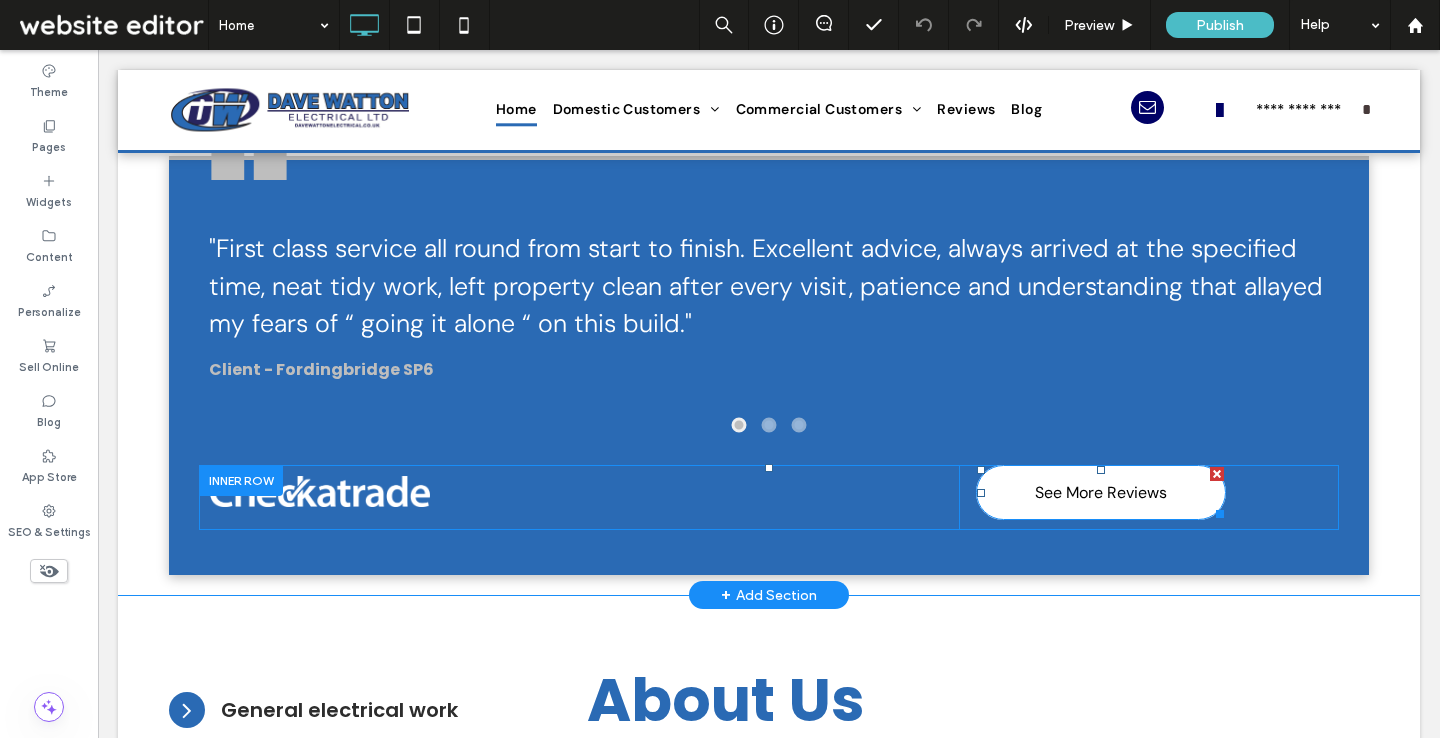 click on "See More Reviews" at bounding box center (1101, 492) 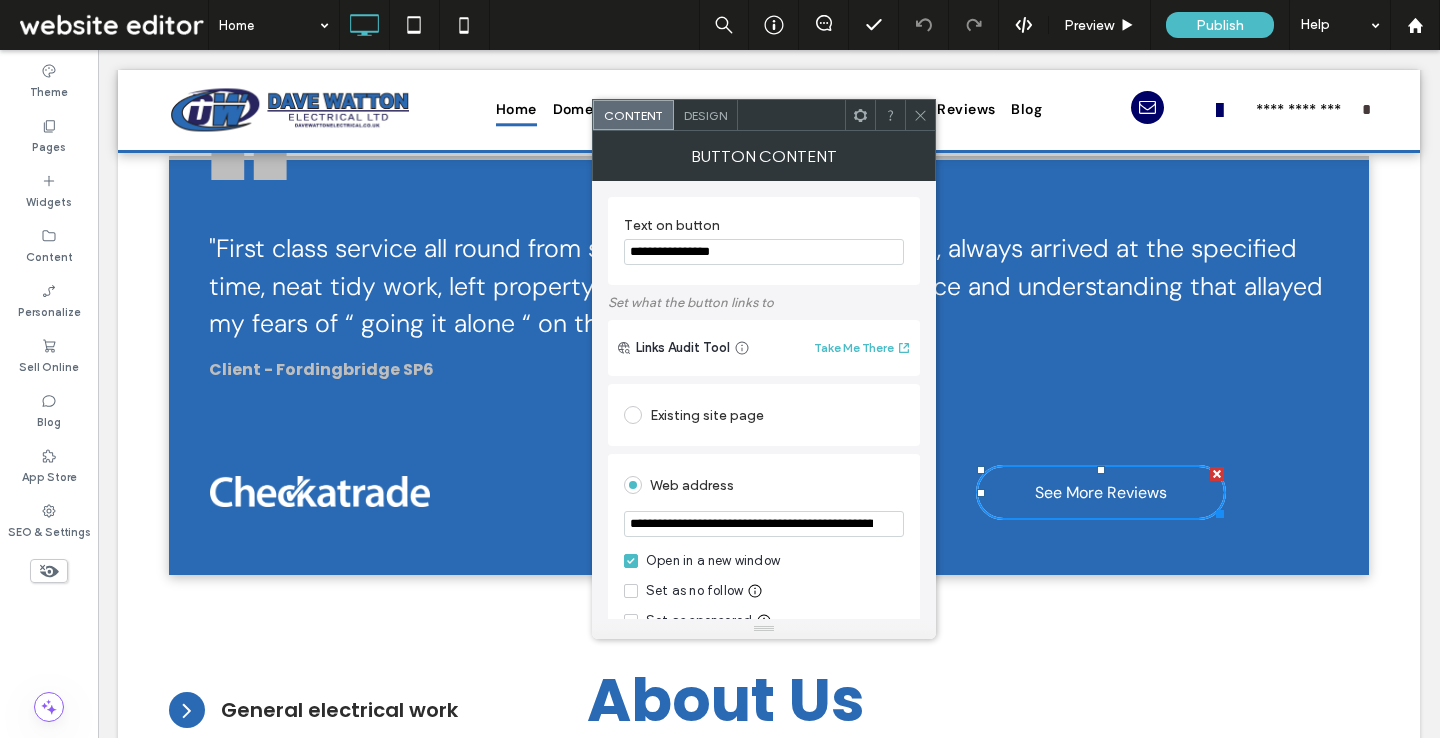 click 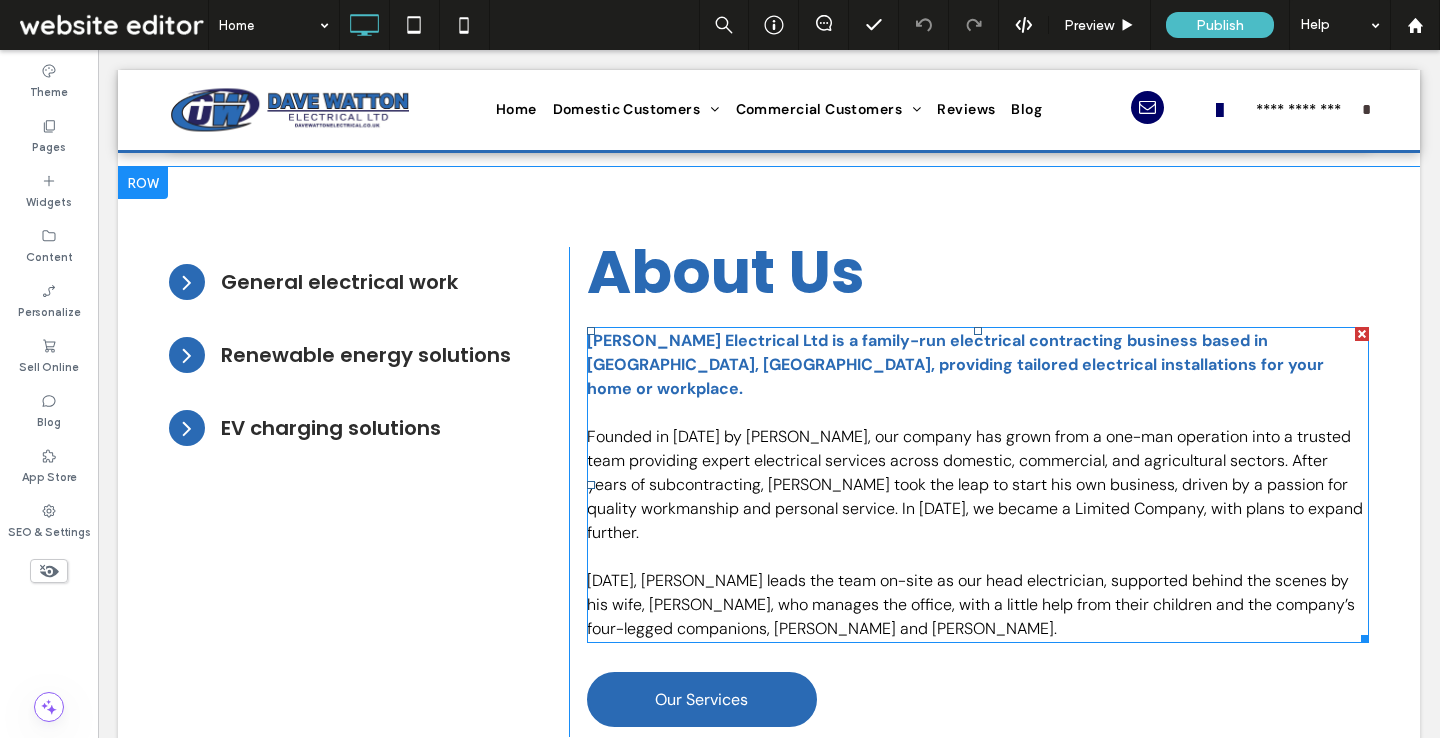 scroll, scrollTop: 1259, scrollLeft: 0, axis: vertical 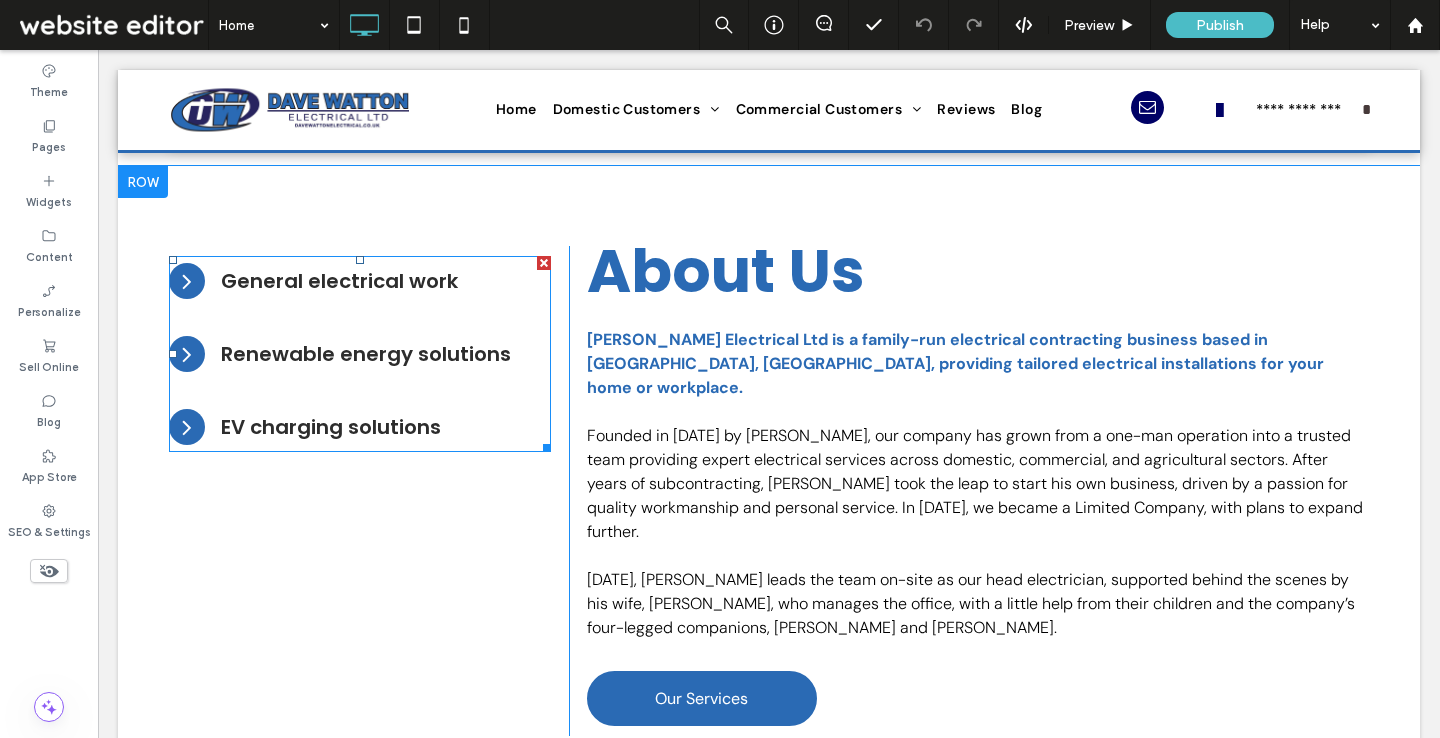 click at bounding box center (360, 354) 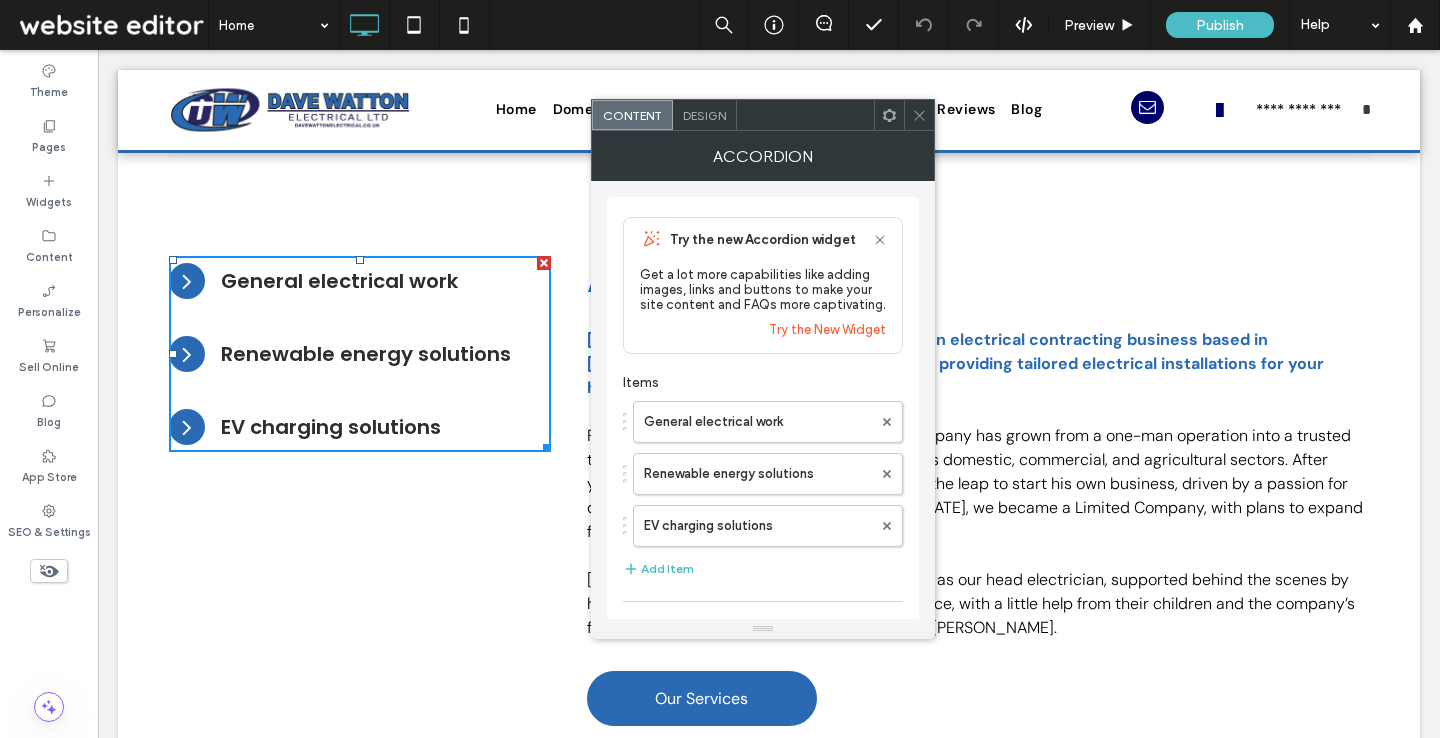 click on "General electrical work" at bounding box center [339, 281] 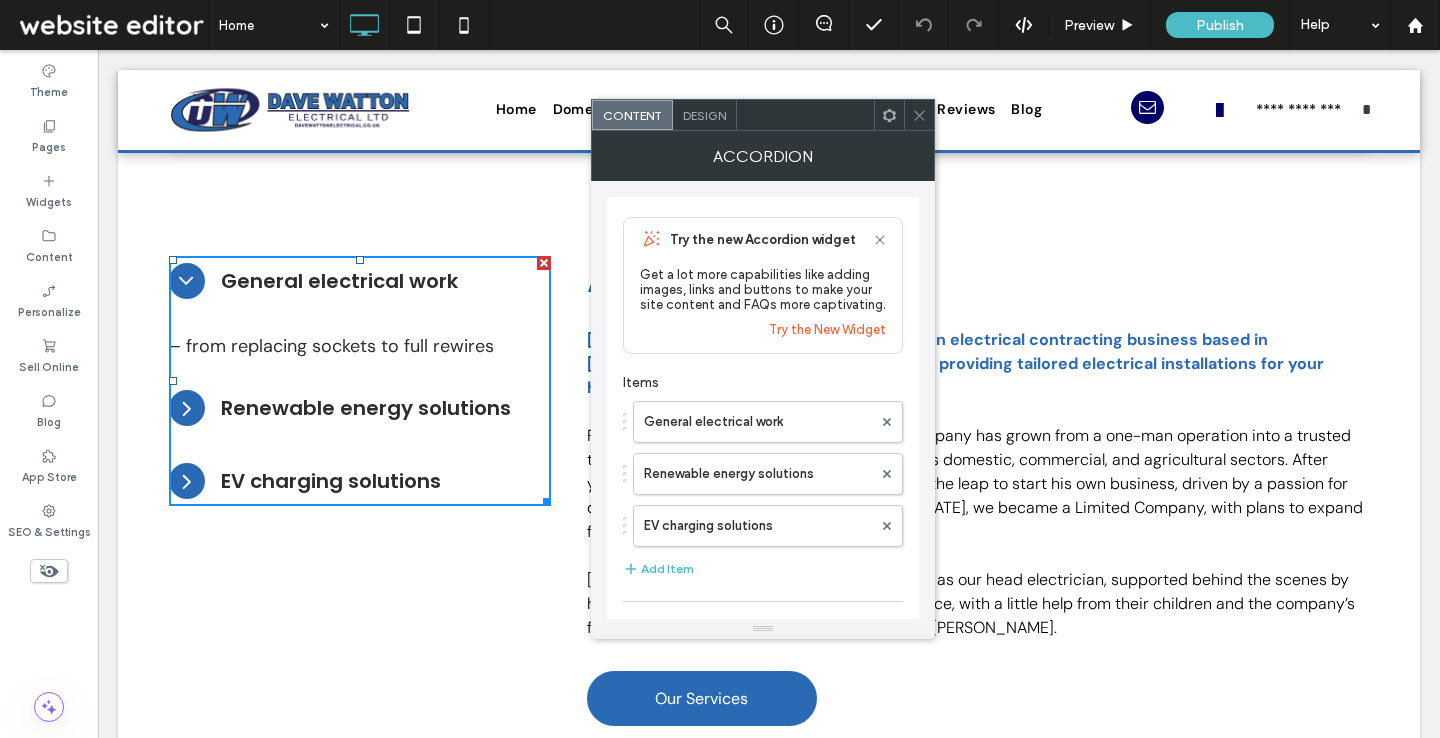 click 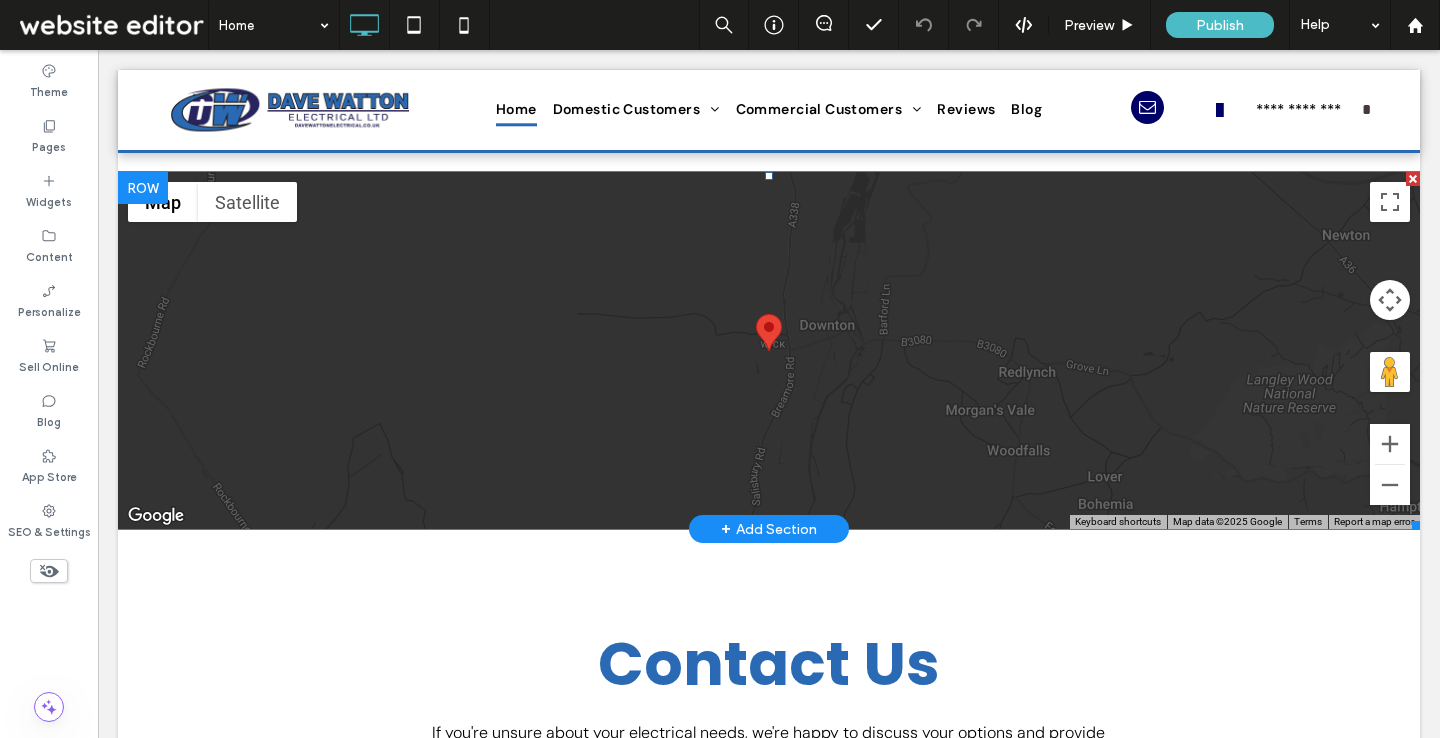 scroll, scrollTop: 5592, scrollLeft: 0, axis: vertical 